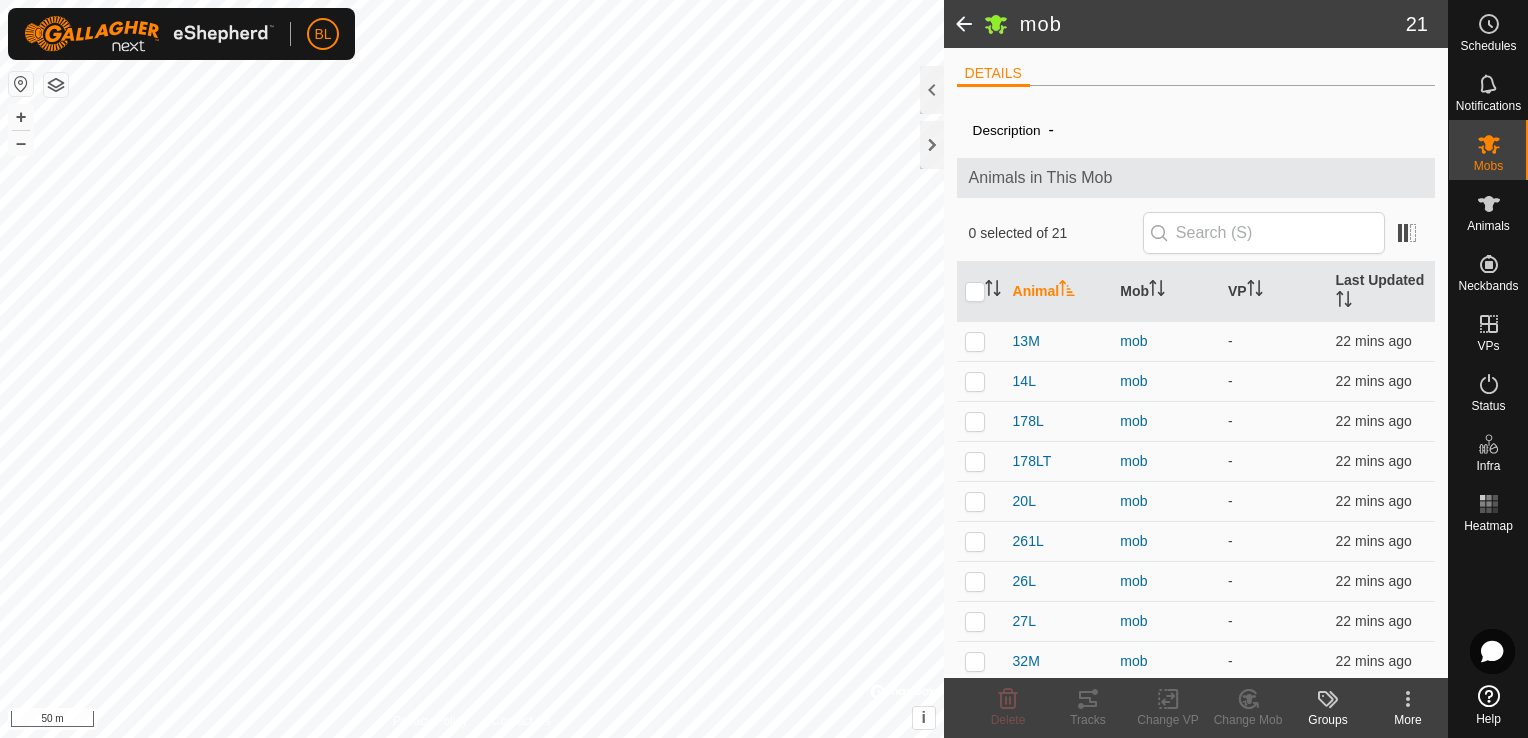 scroll, scrollTop: 0, scrollLeft: 0, axis: both 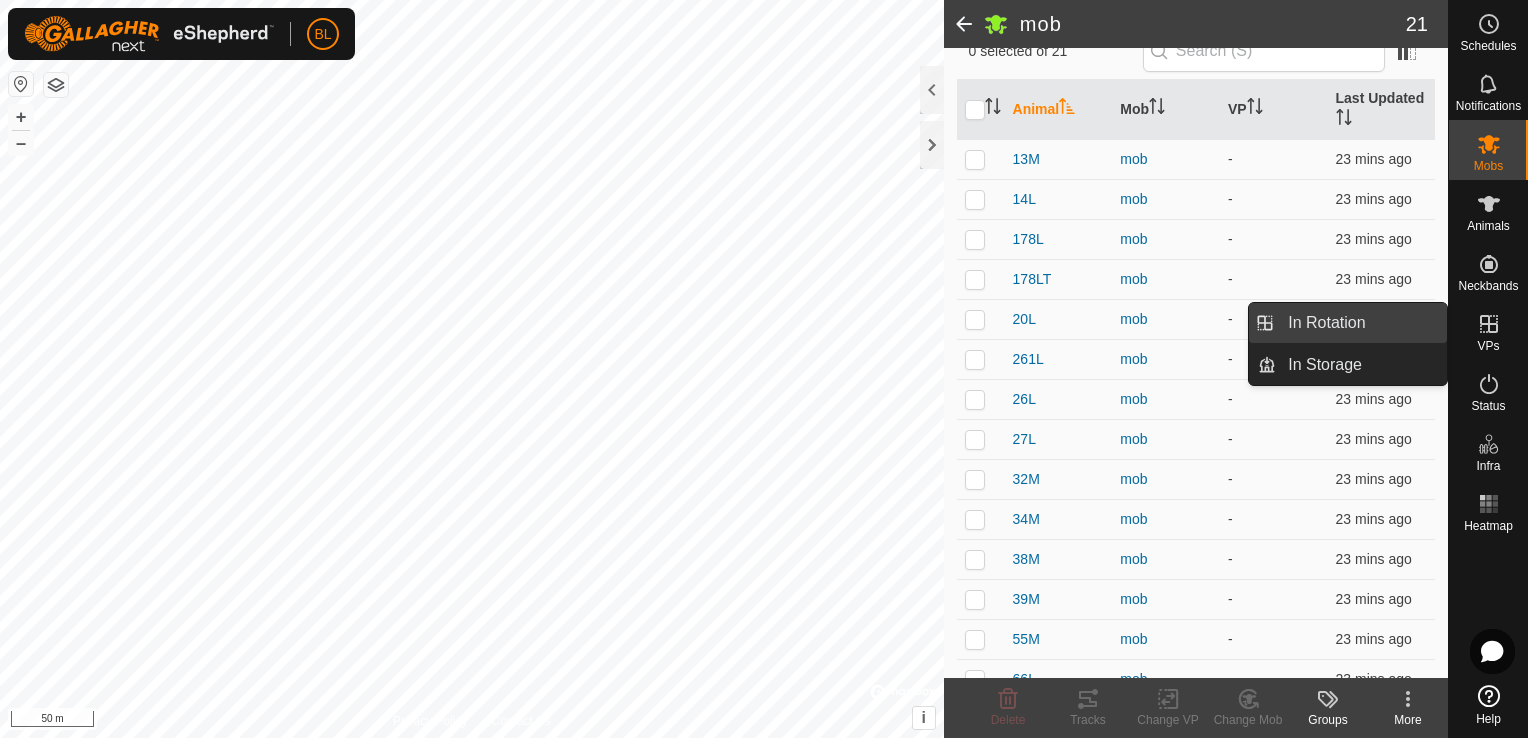 click on "In Rotation" at bounding box center (1361, 323) 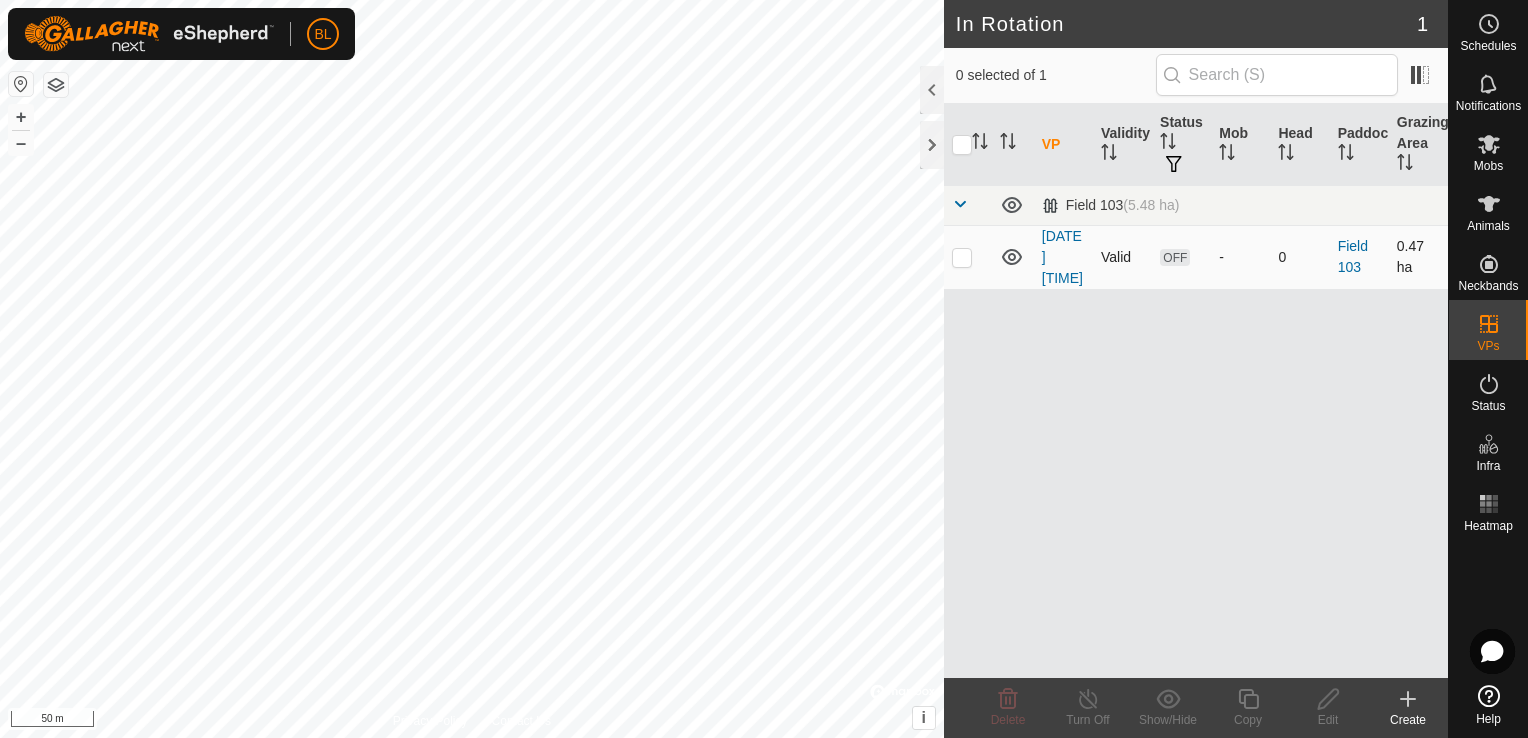 click at bounding box center [962, 257] 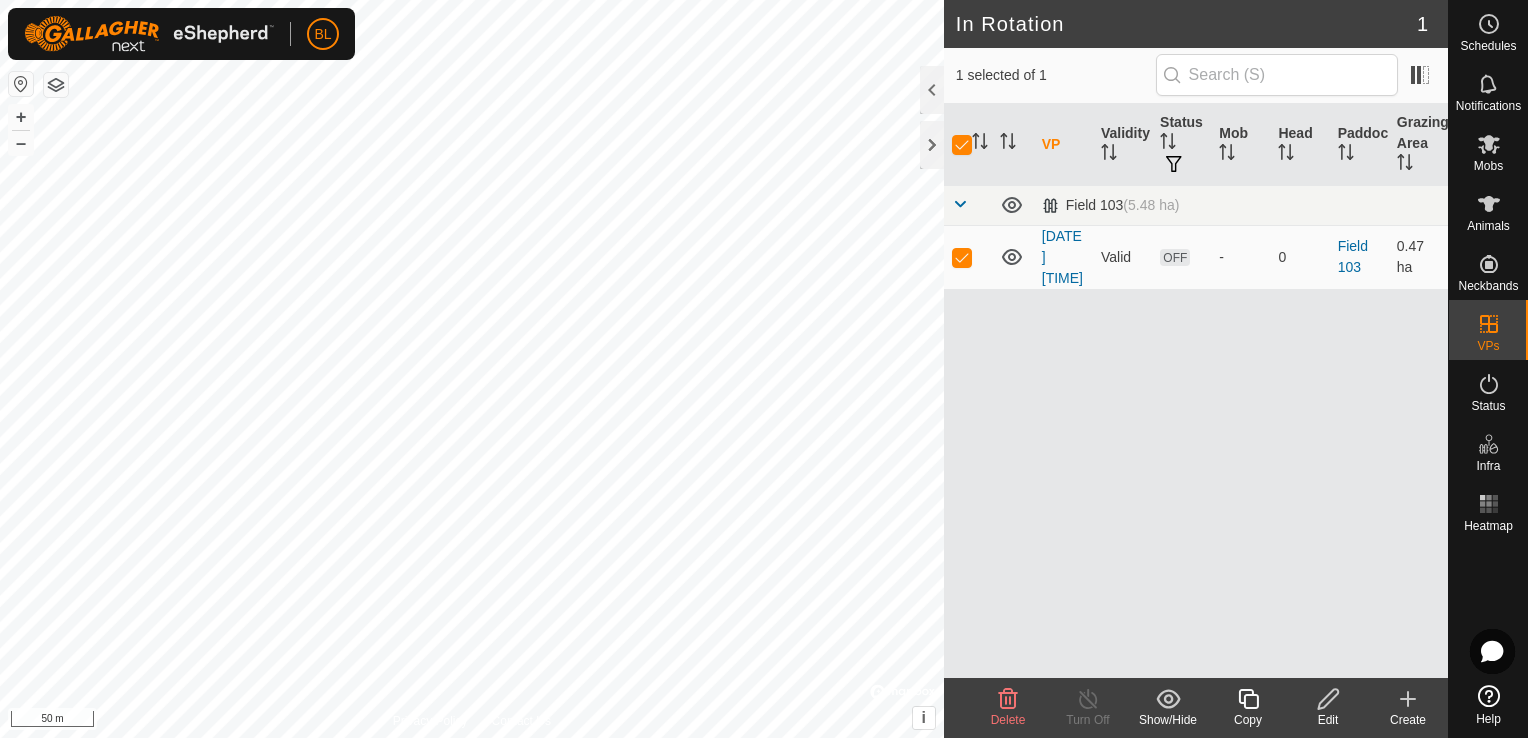 click 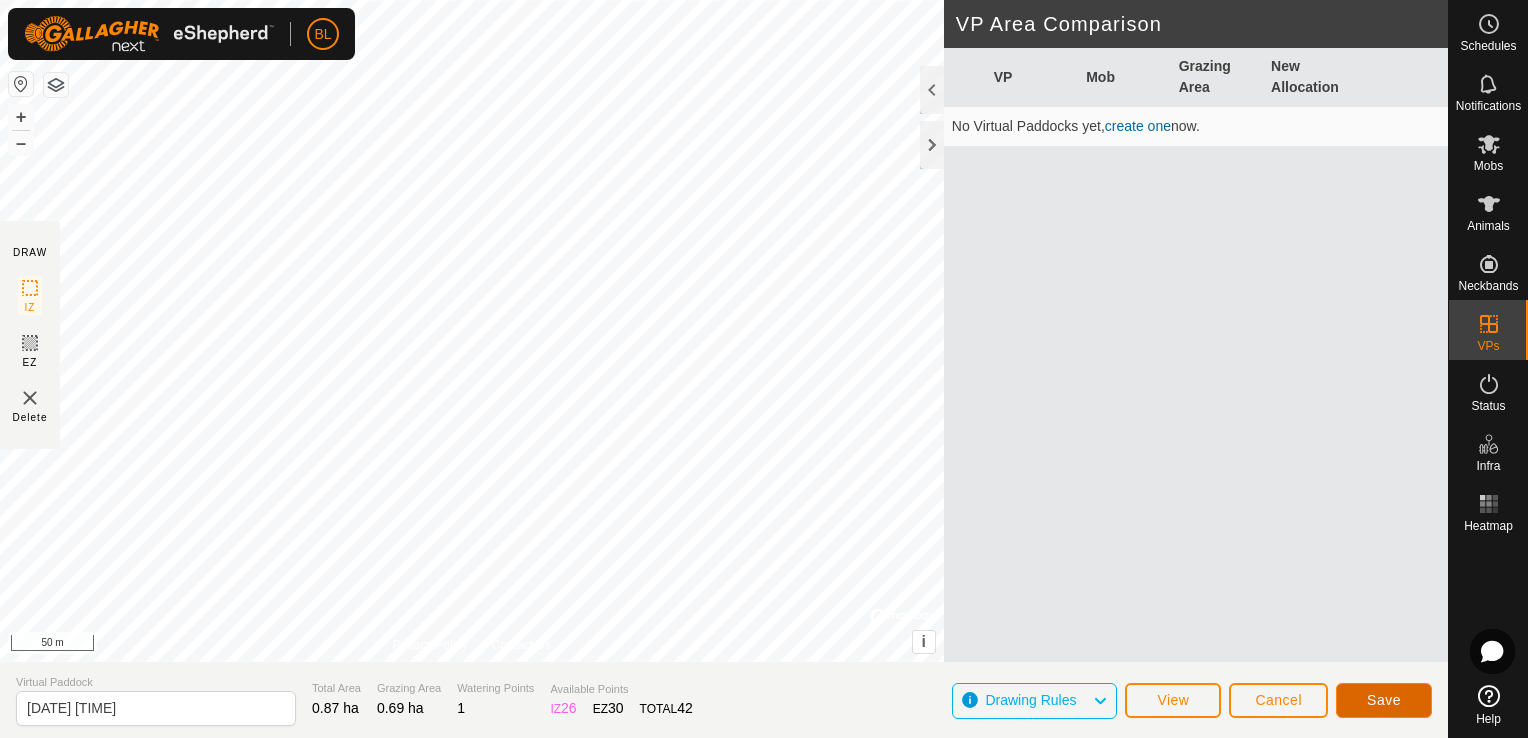 click on "Save" 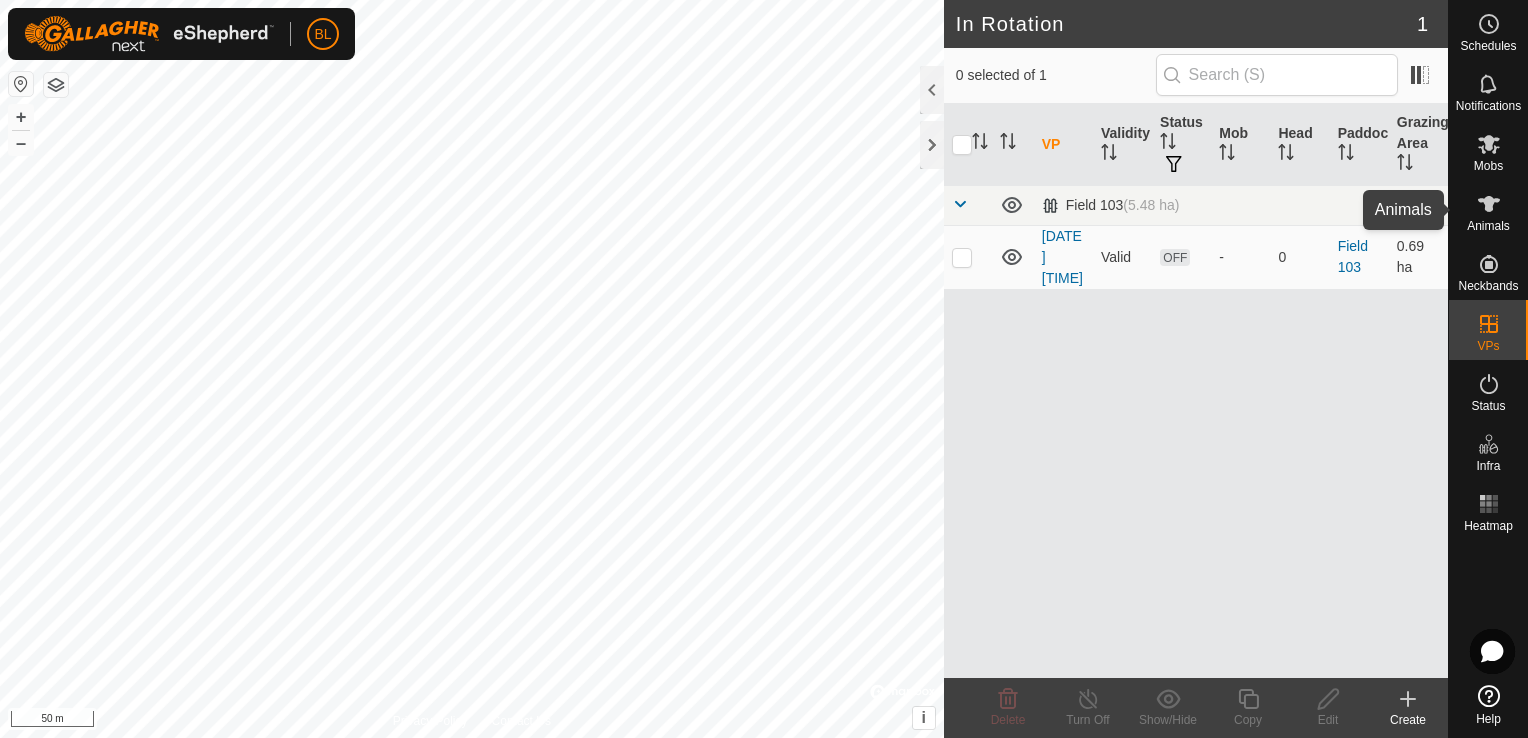 click 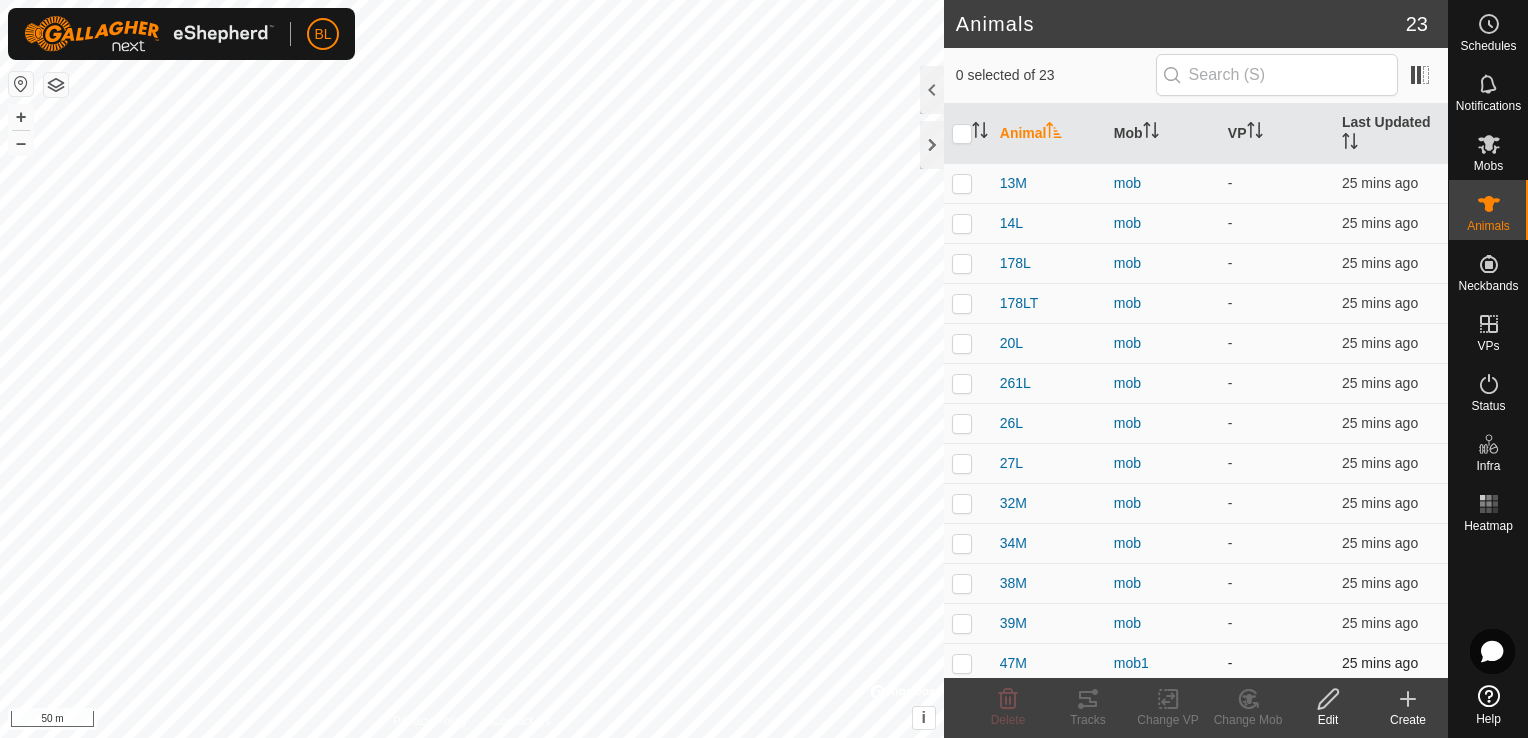 click at bounding box center (962, 663) 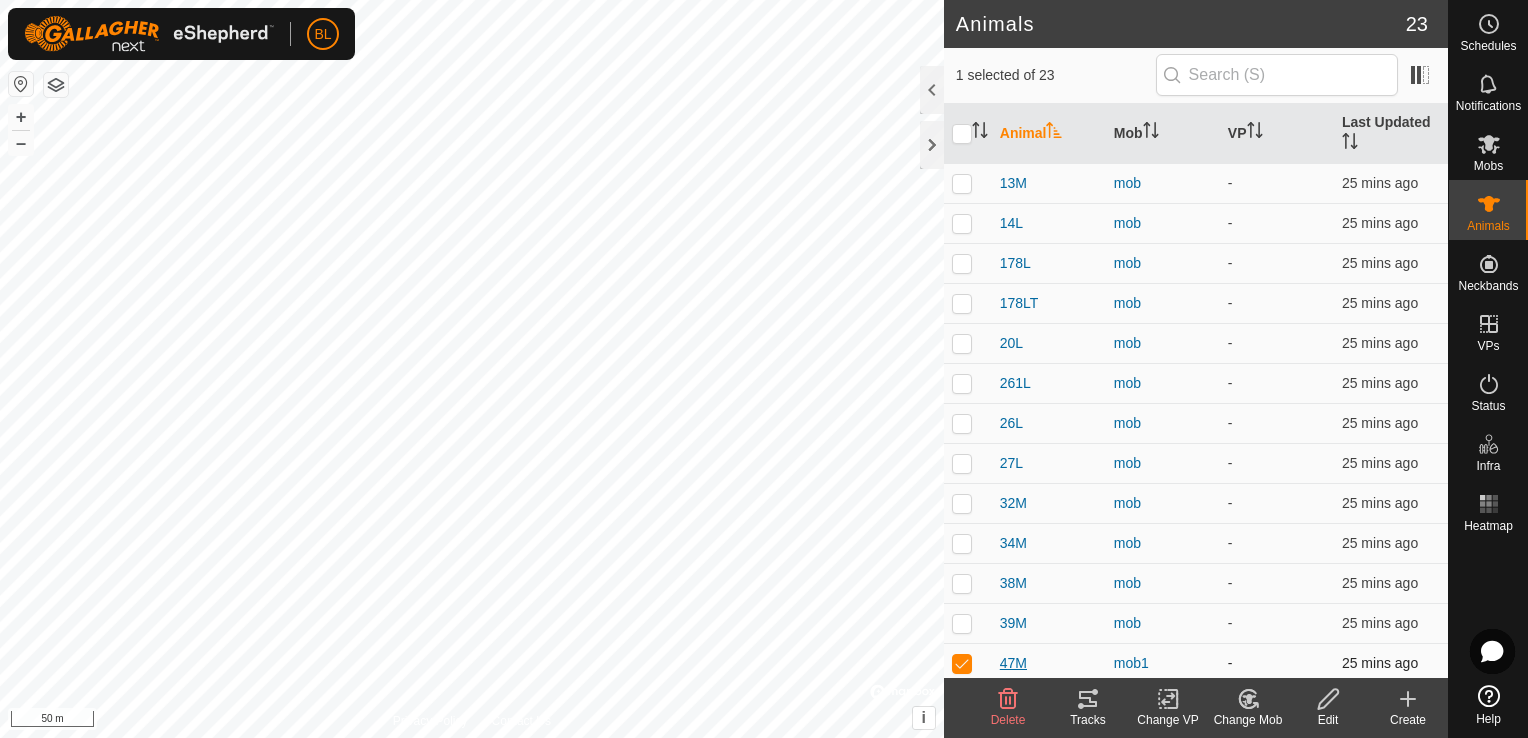 click on "47M" at bounding box center (1013, 663) 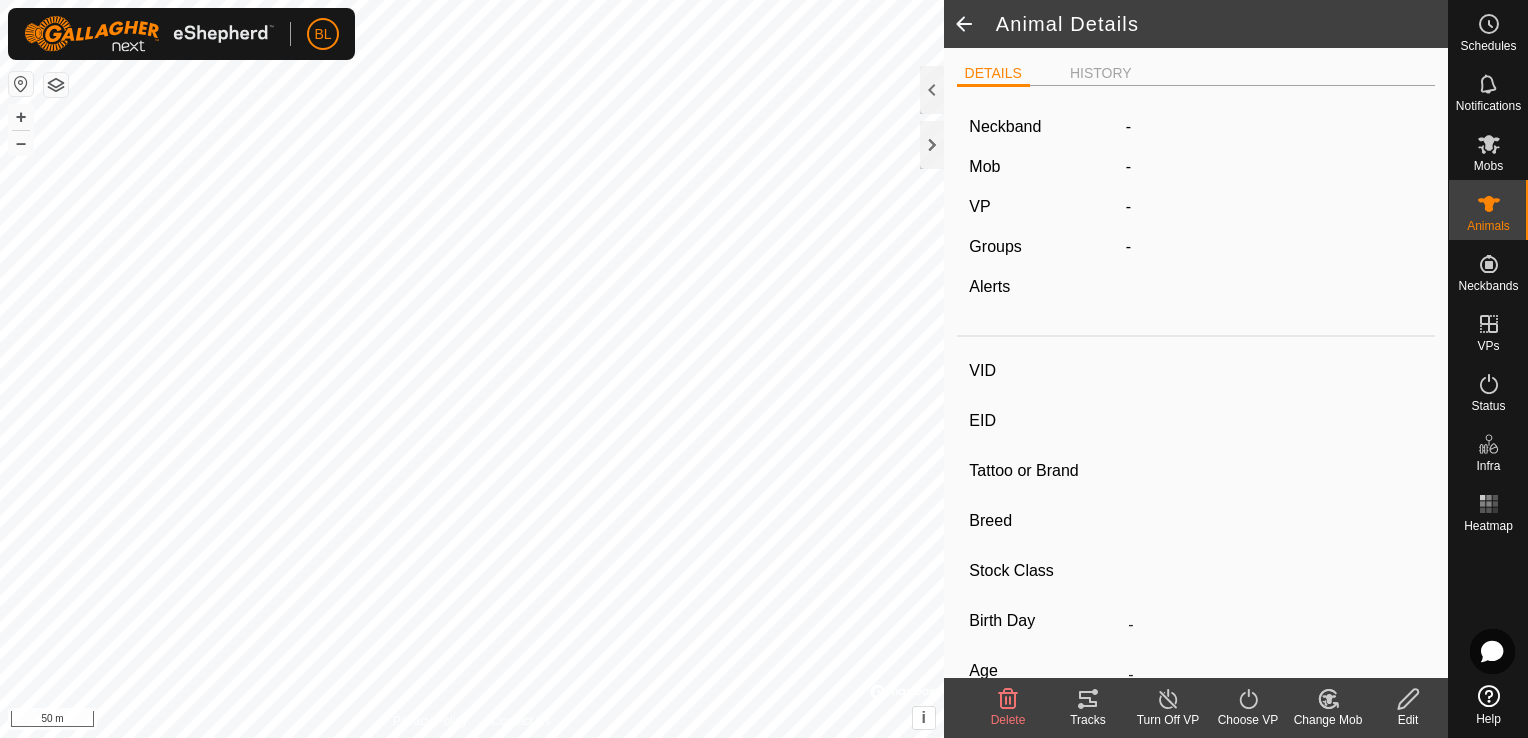 type on "47M" 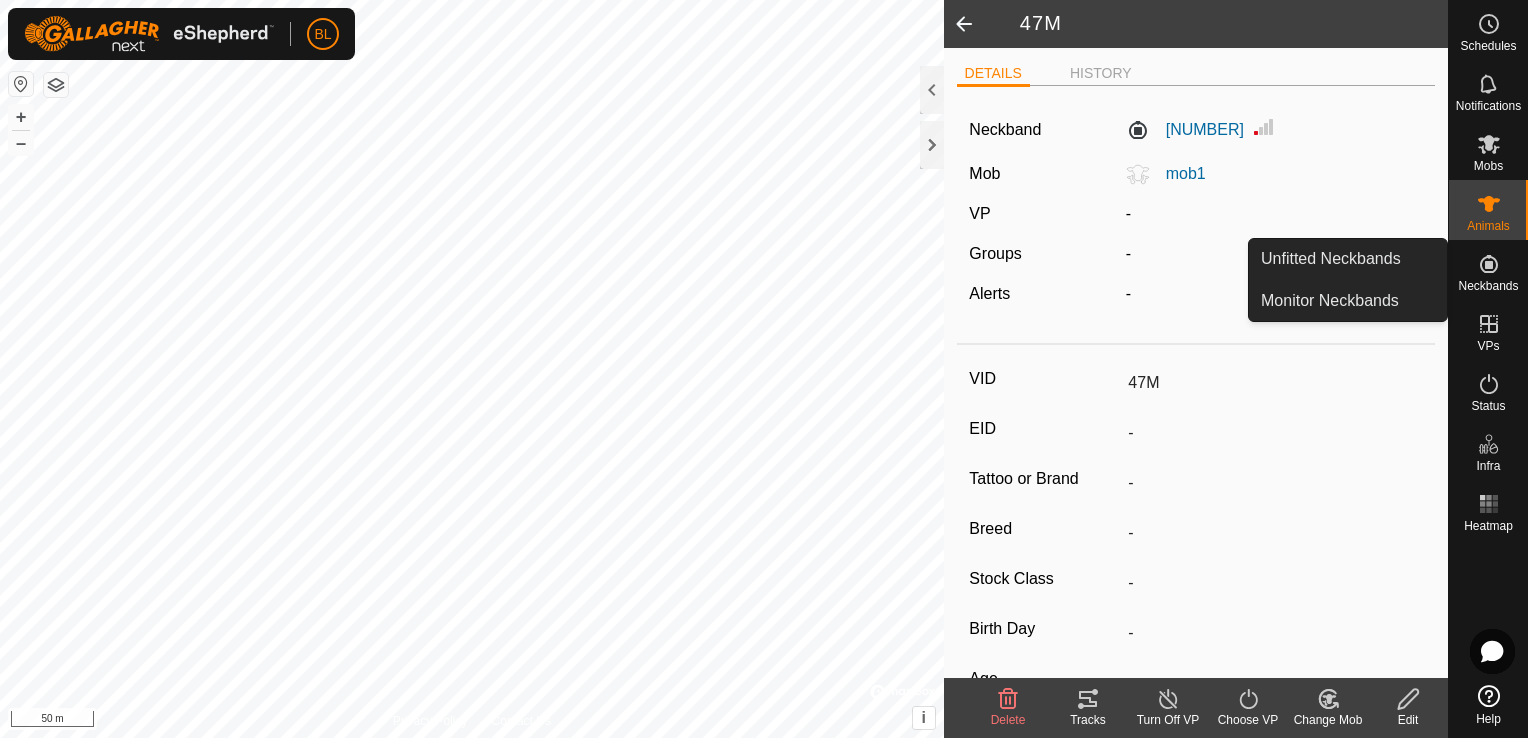 click 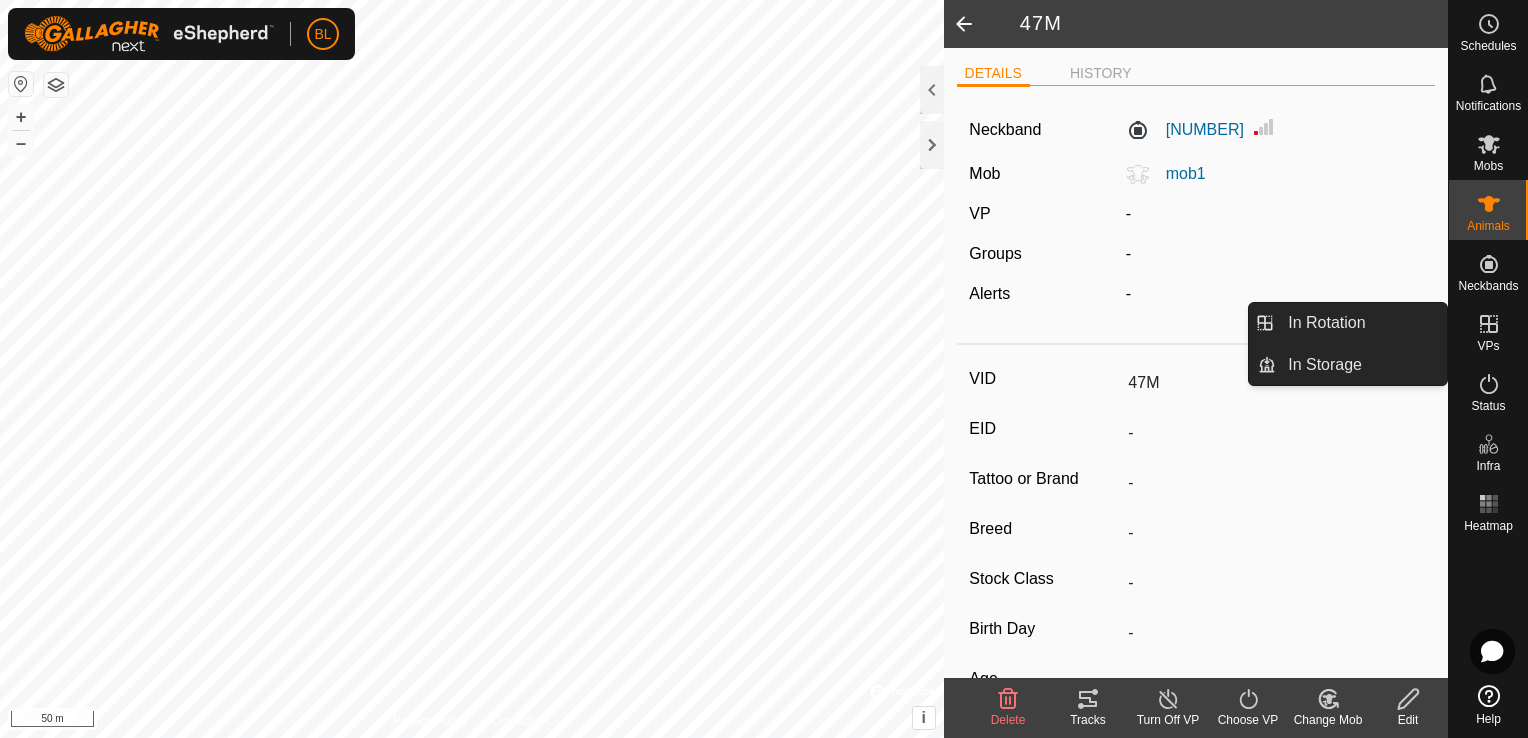 click 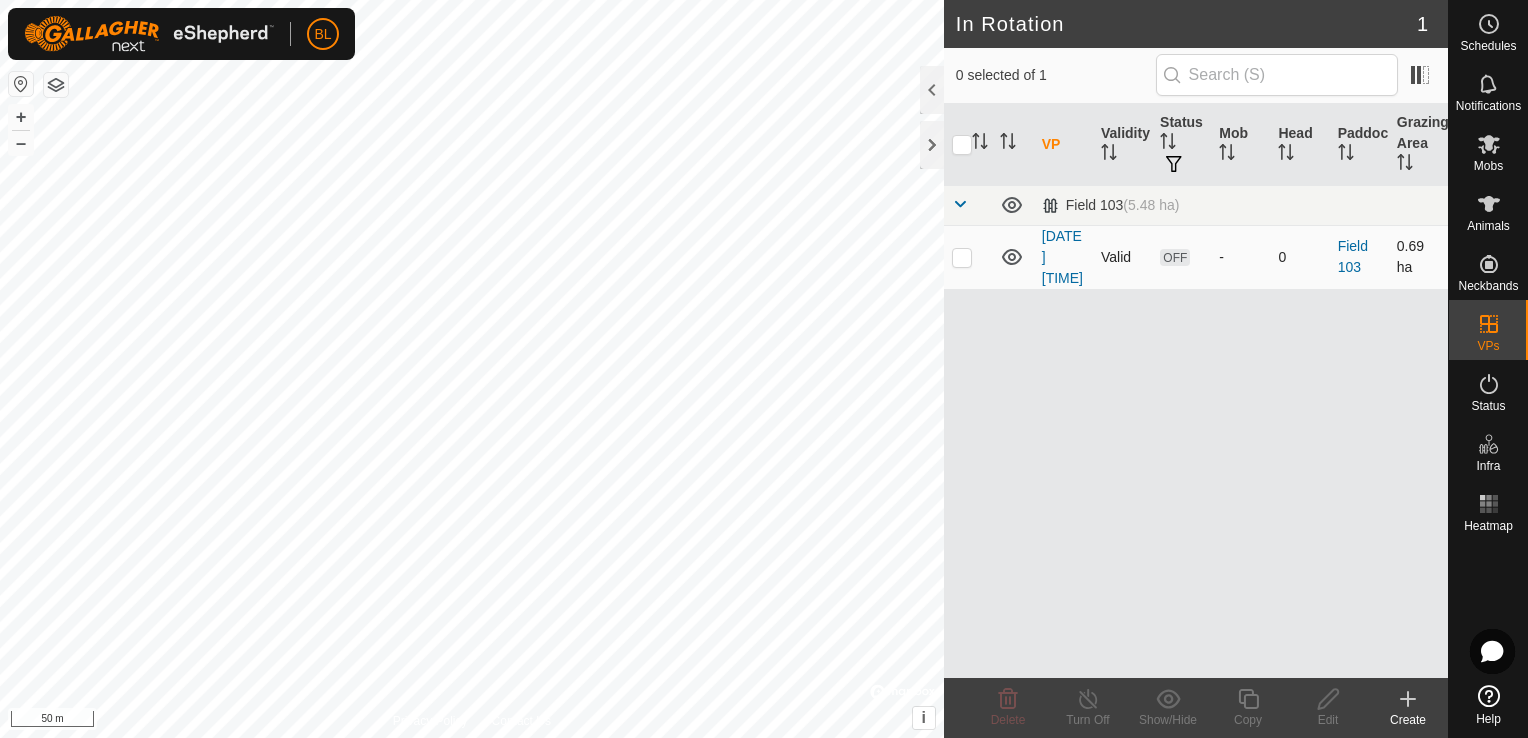 click at bounding box center [962, 257] 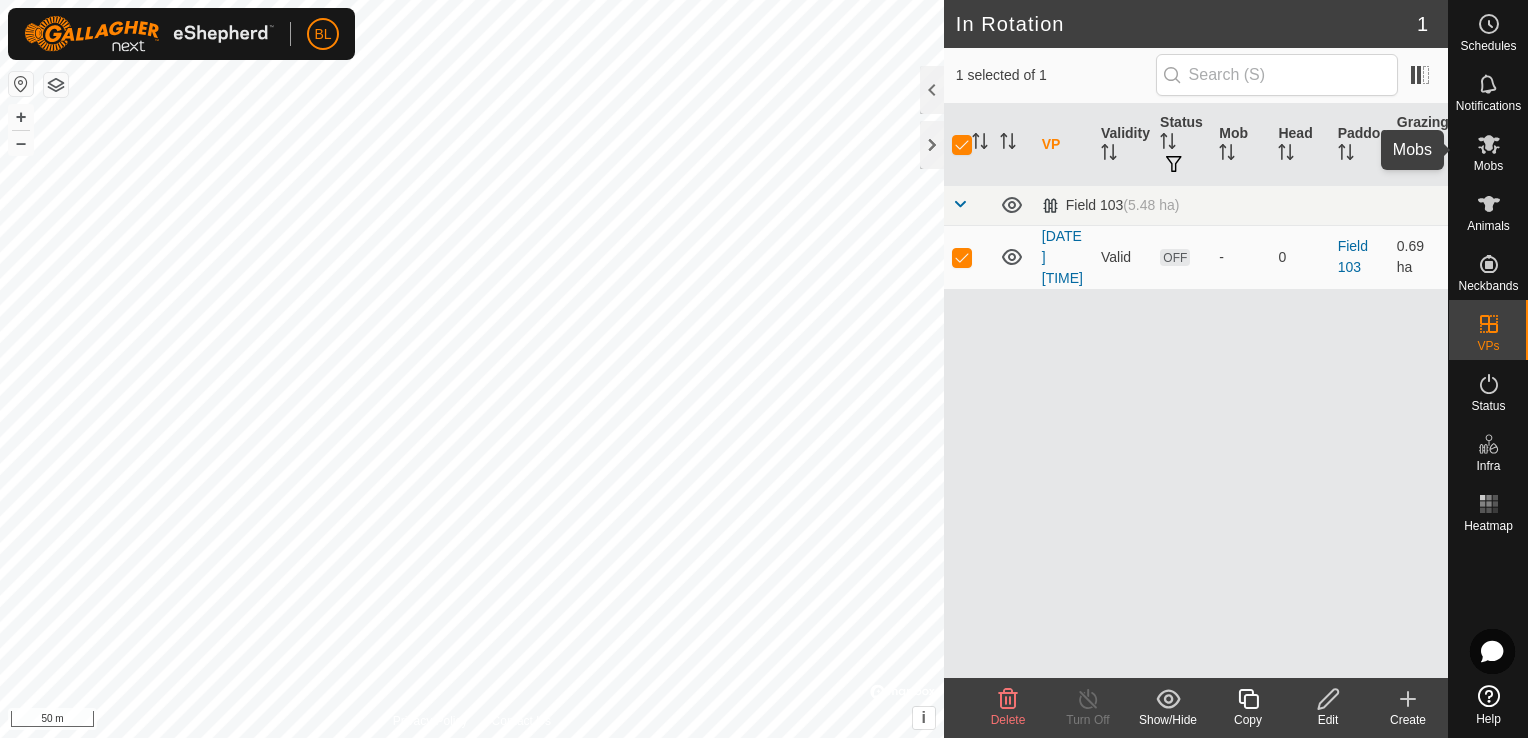 click 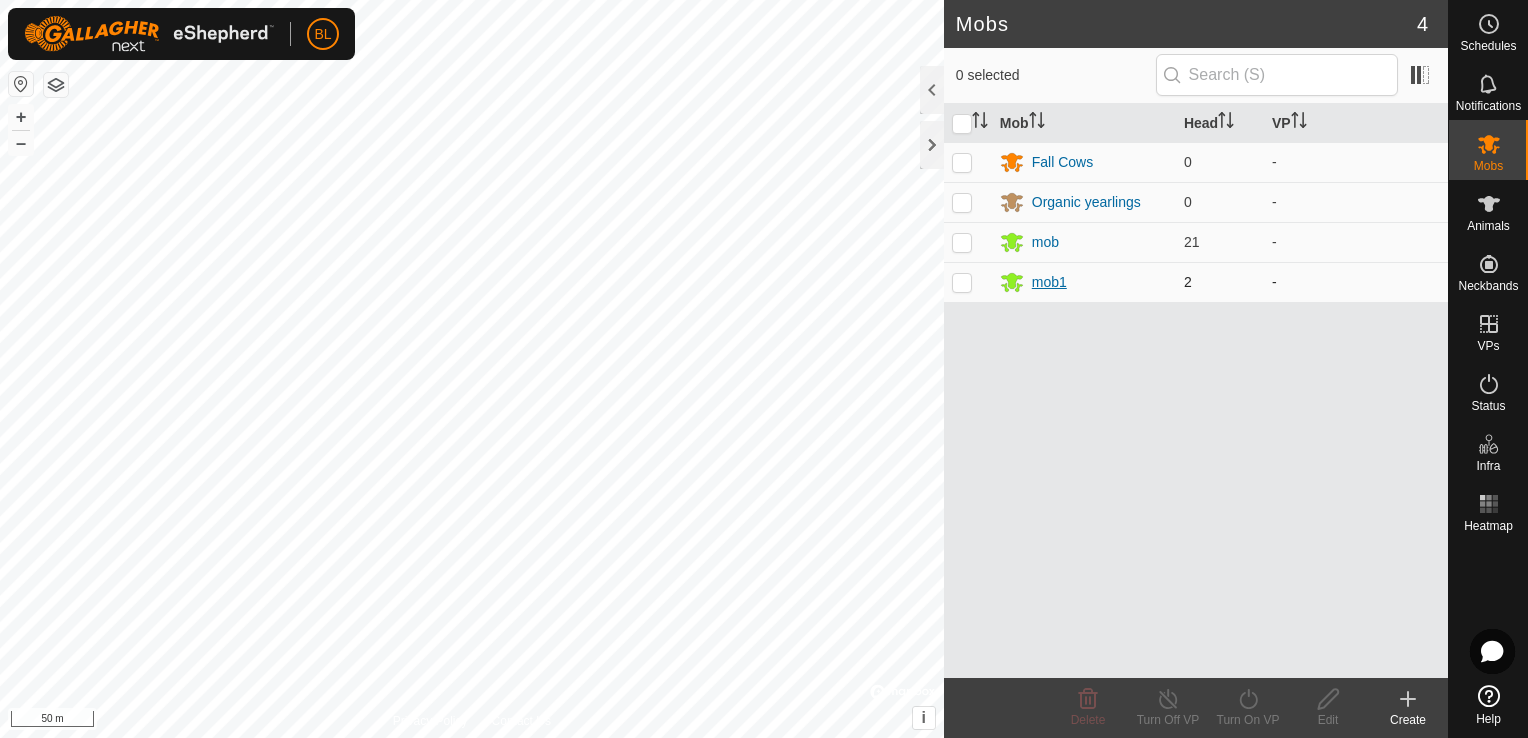 click 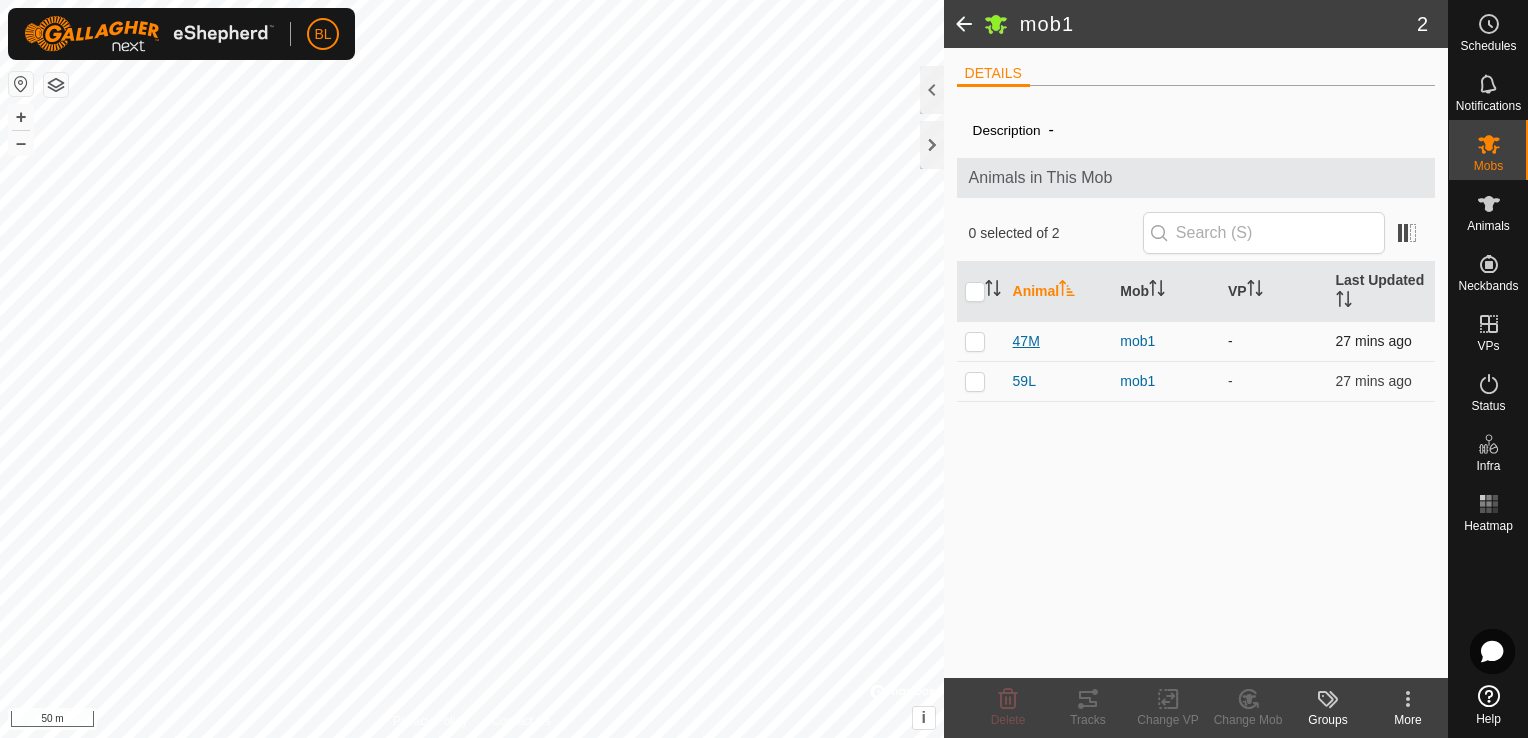 click on "47M" at bounding box center [1026, 341] 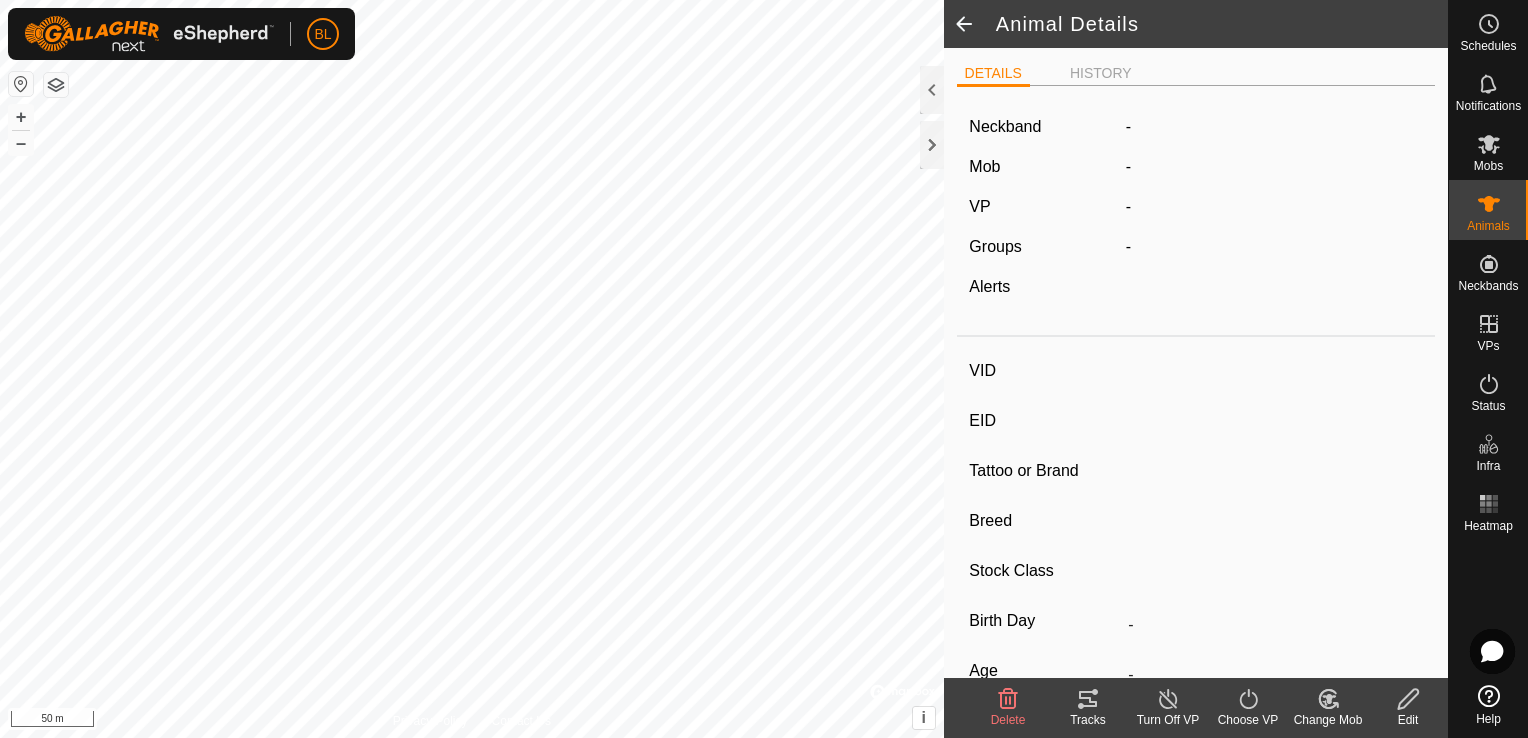 type on "47M" 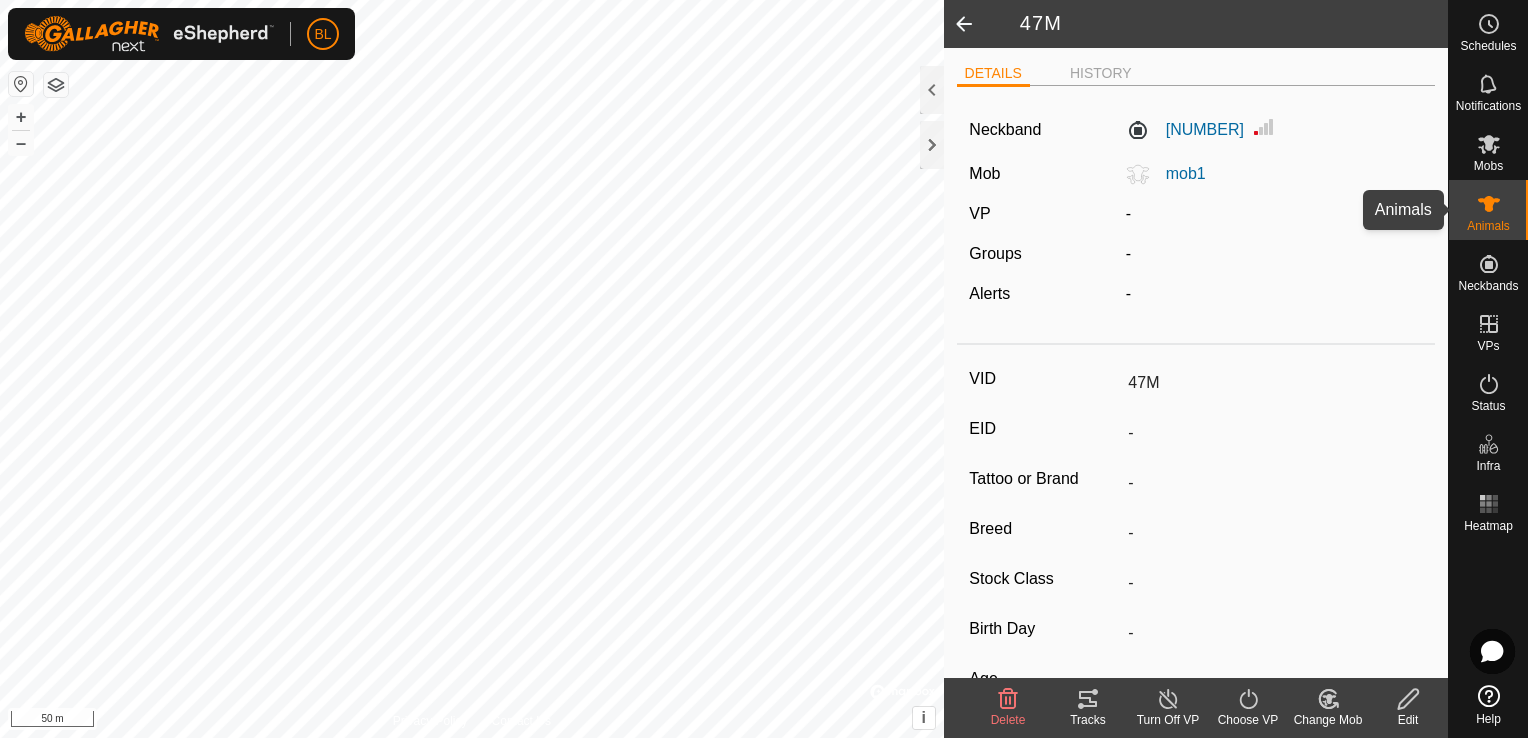 click 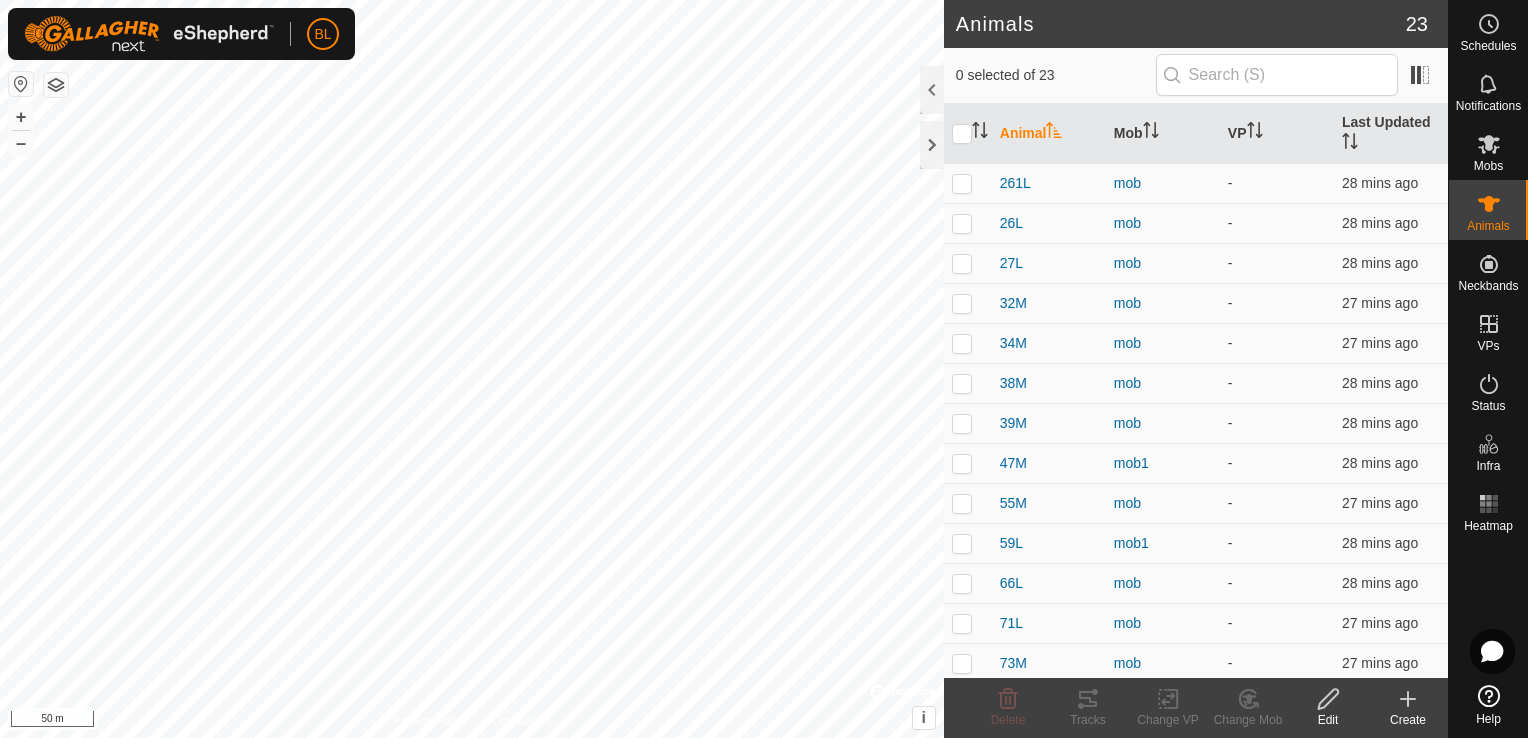 scroll, scrollTop: 240, scrollLeft: 0, axis: vertical 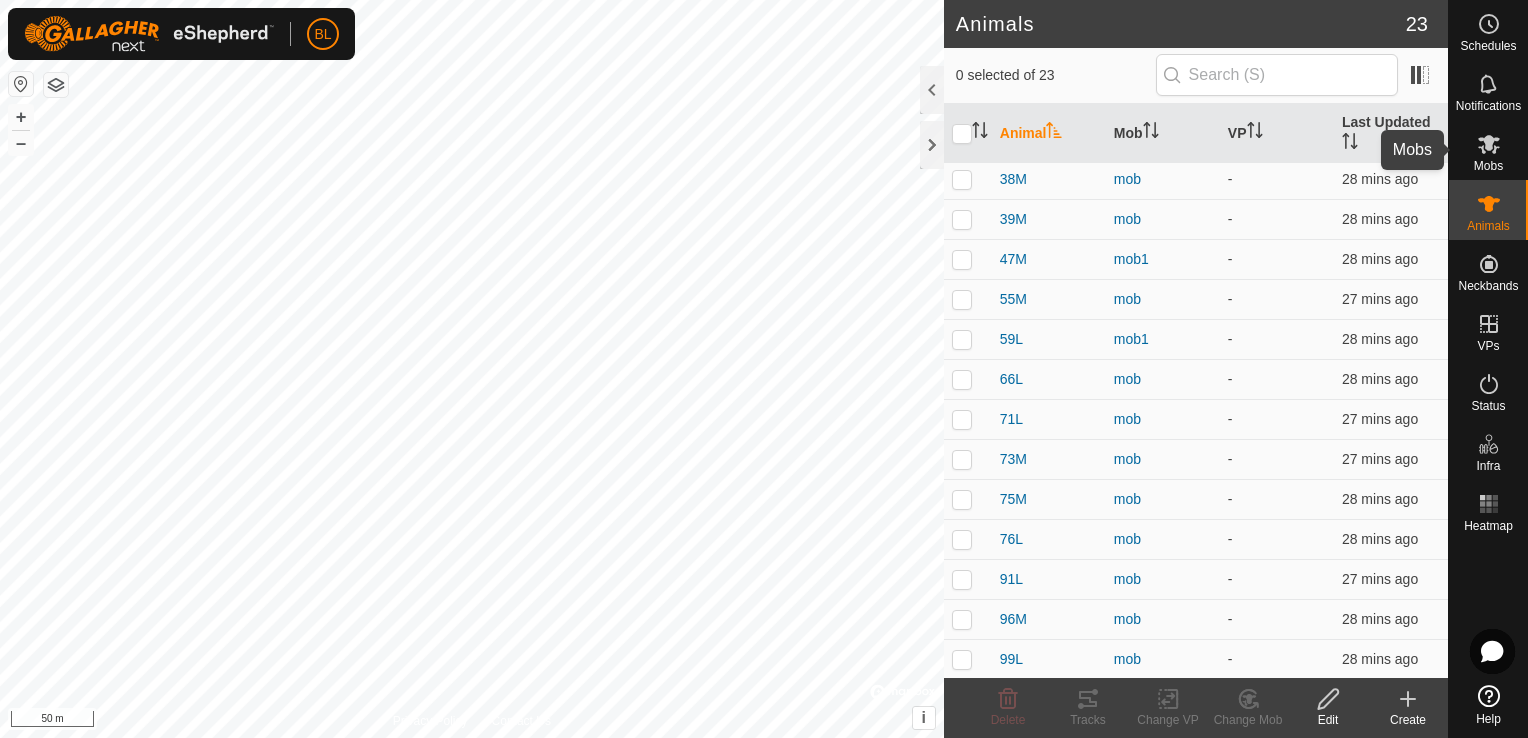 click 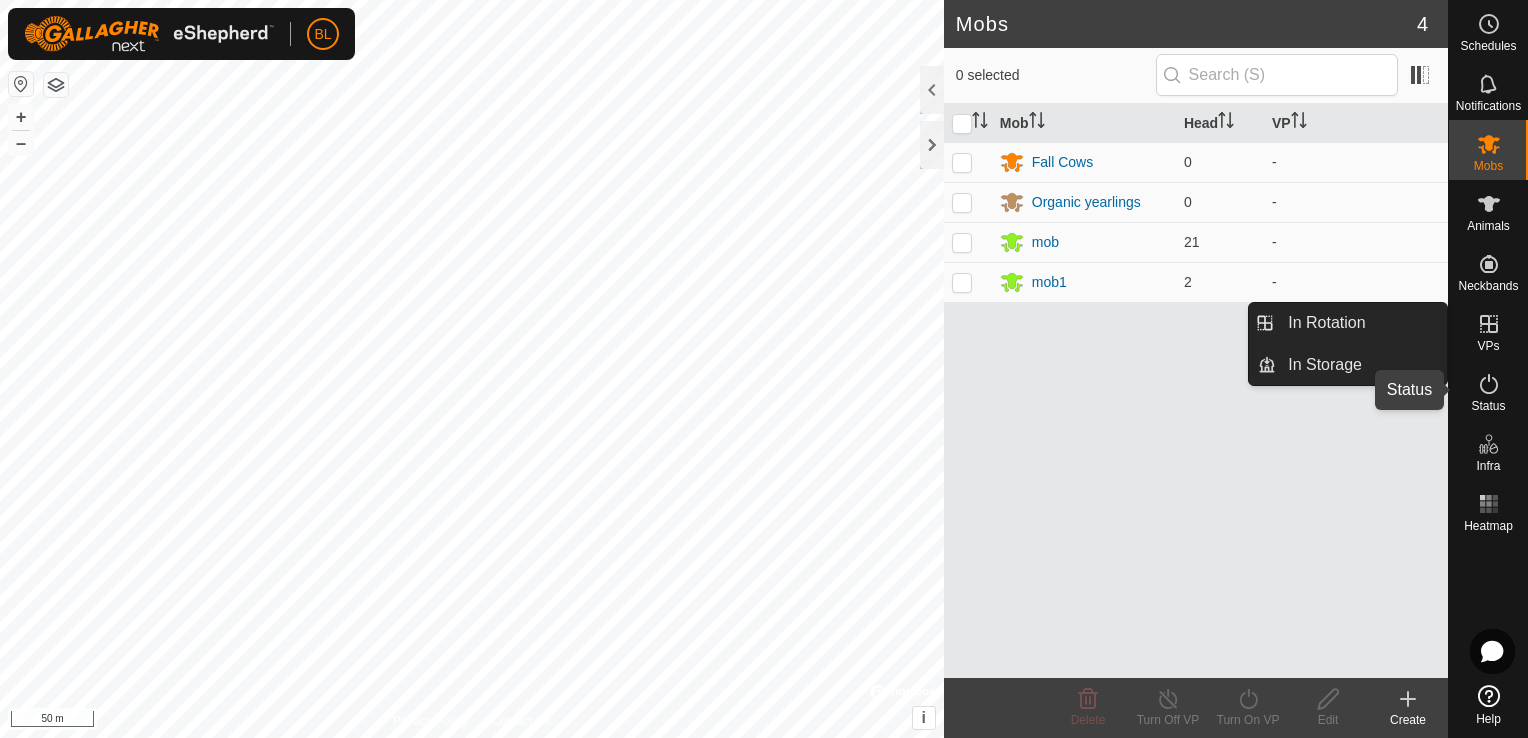 click 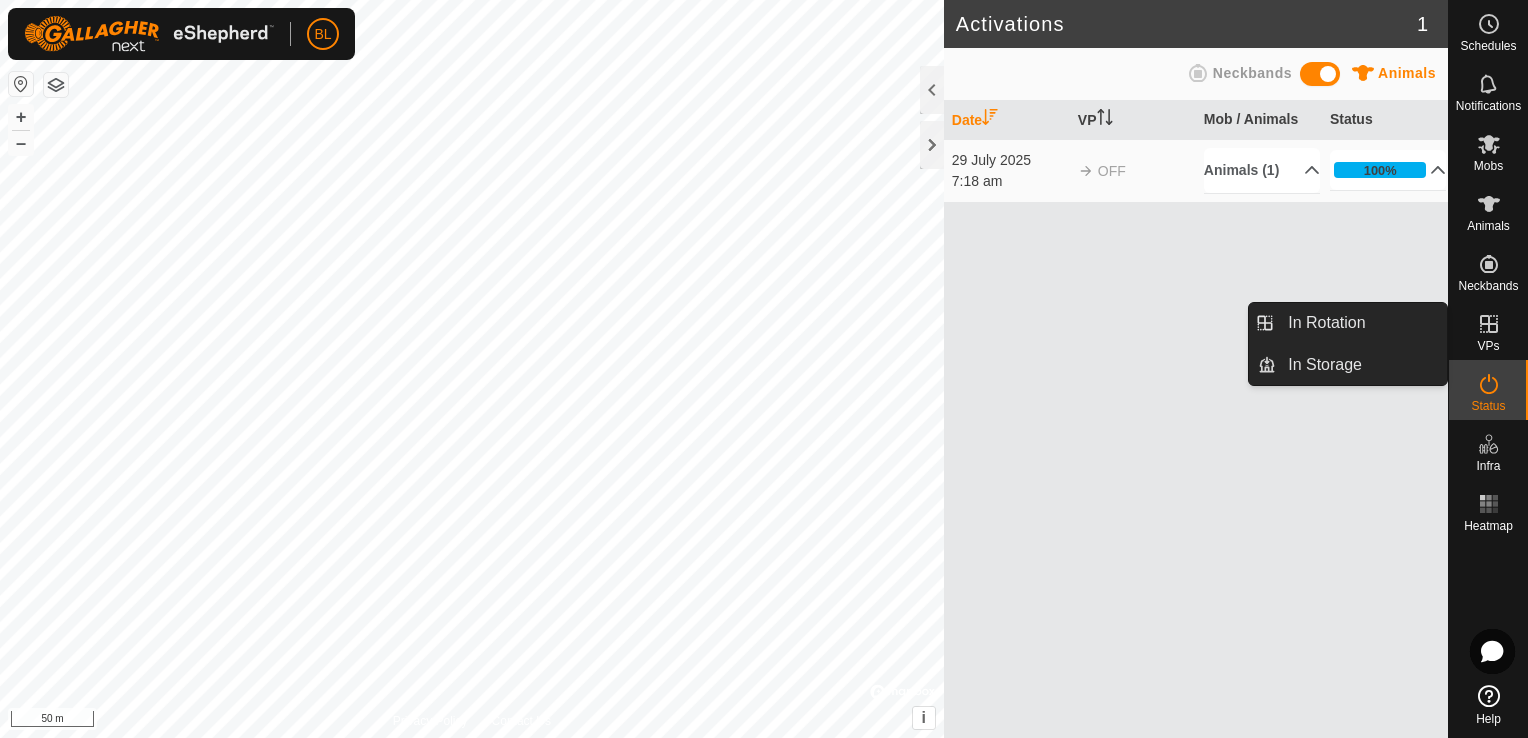 click 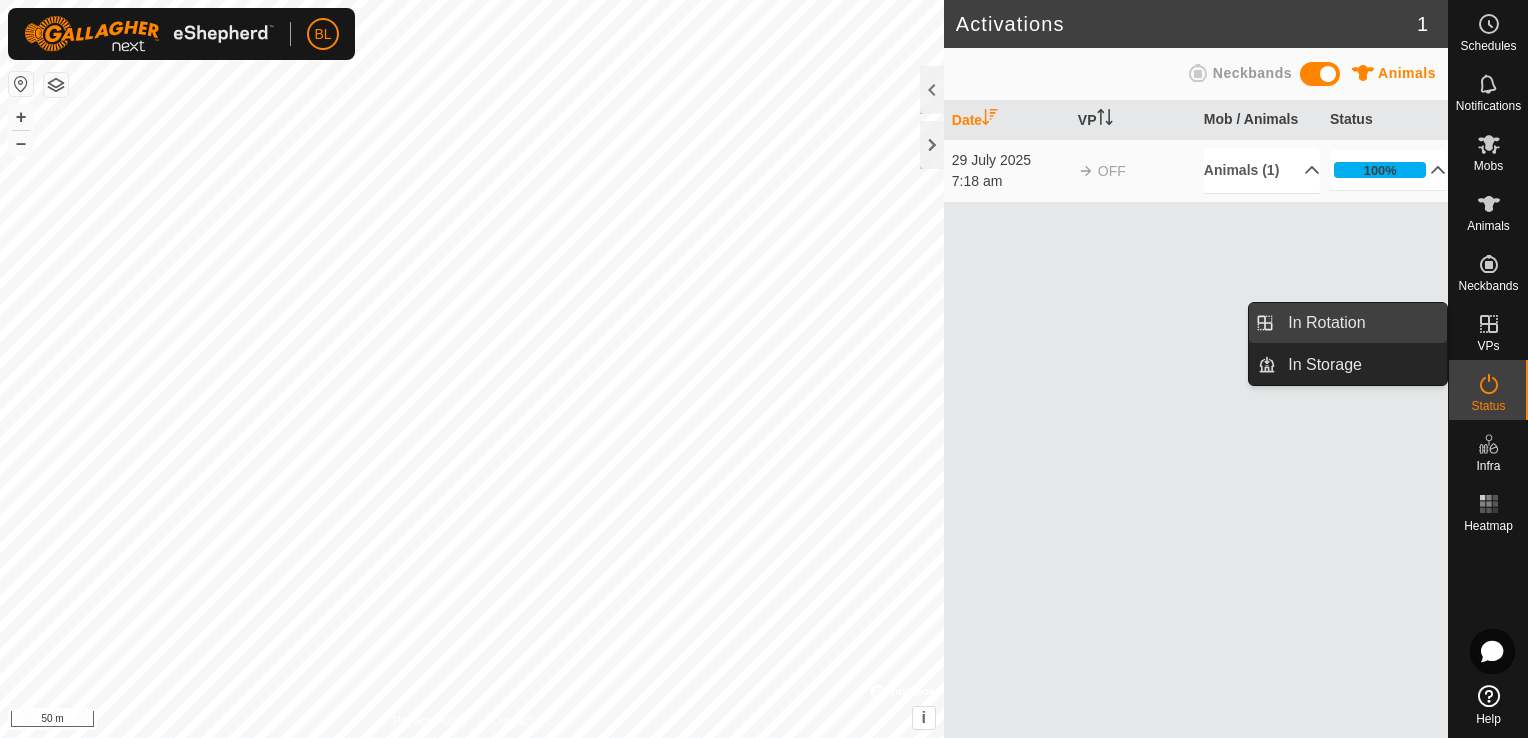 click on "In Rotation" at bounding box center (1361, 323) 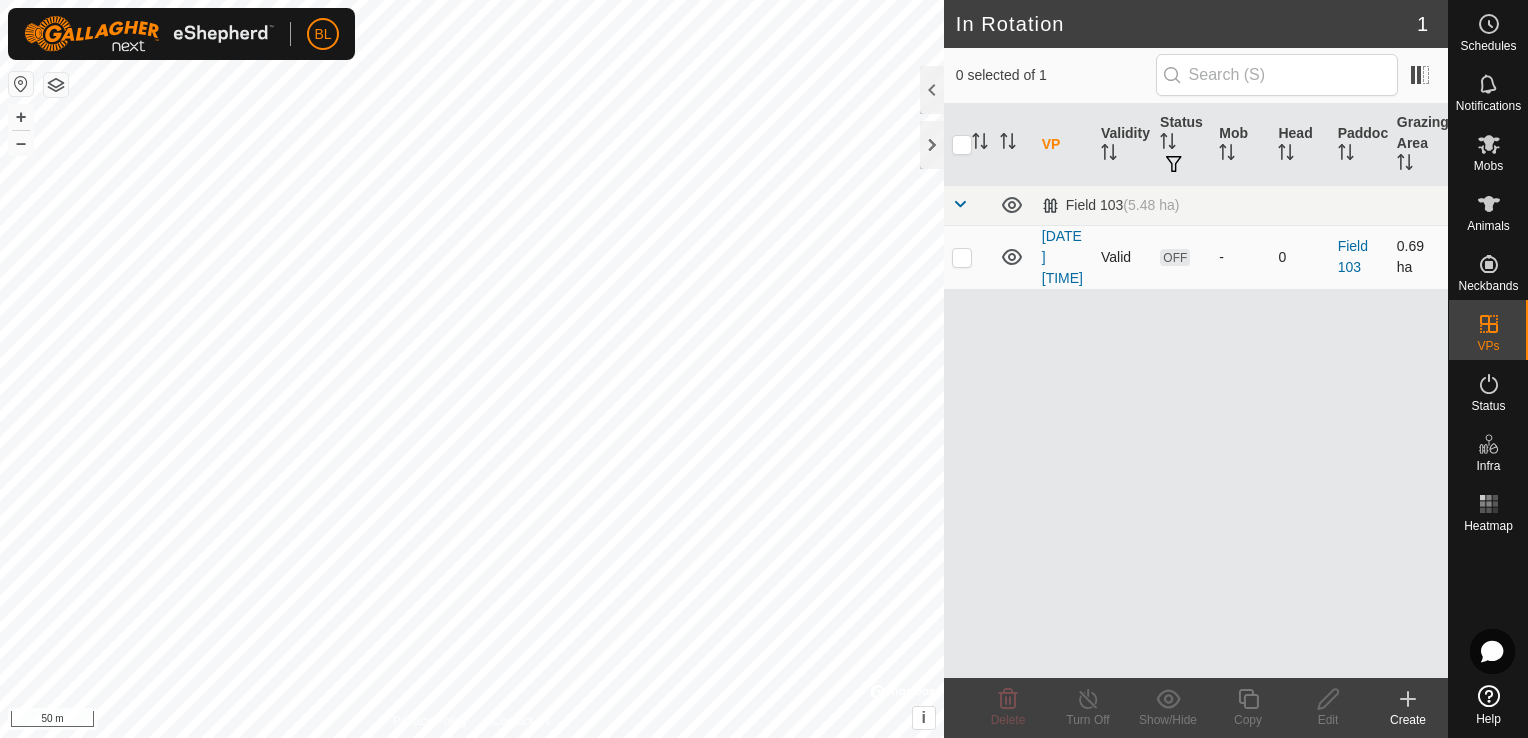 click at bounding box center [962, 257] 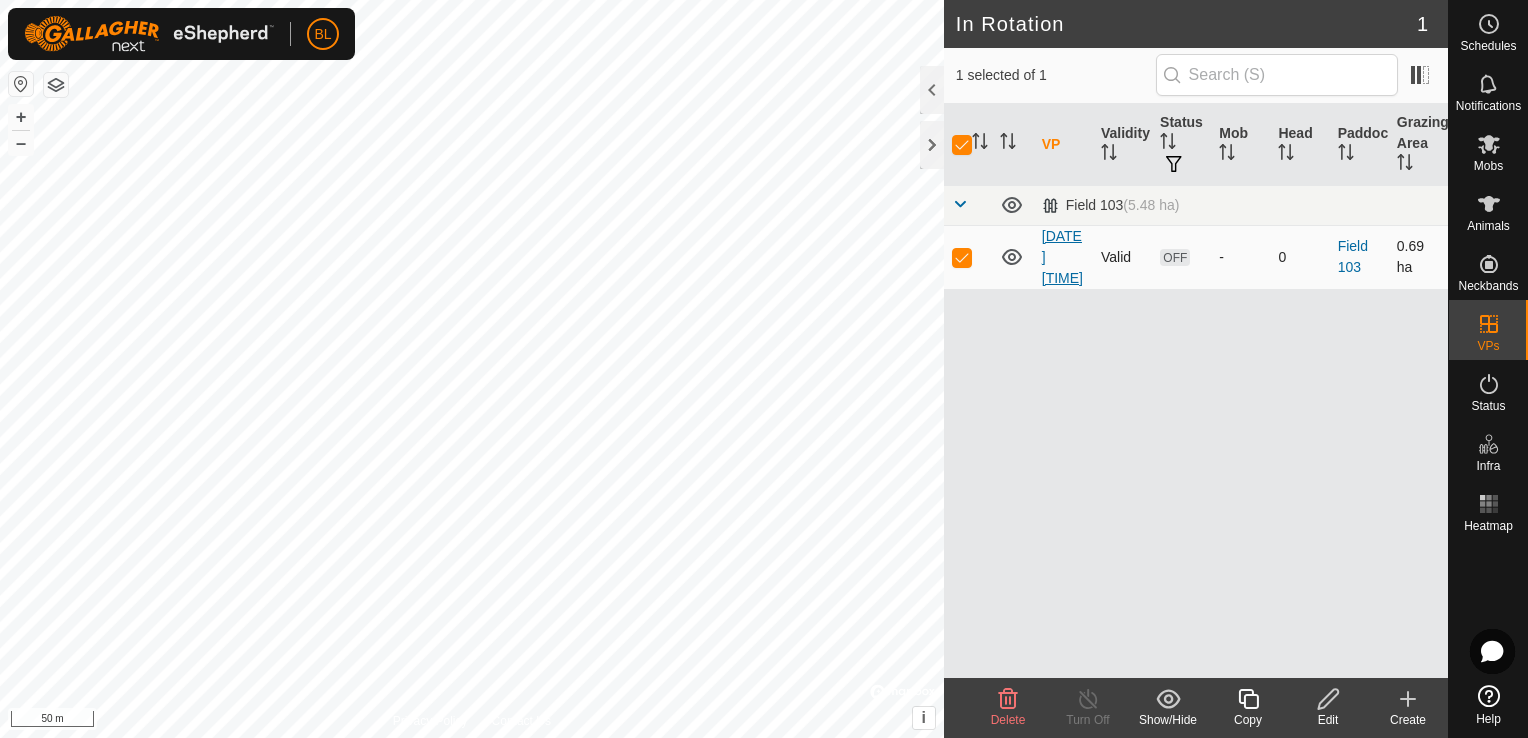 click on "[DATE] [TIME]" at bounding box center [1062, 257] 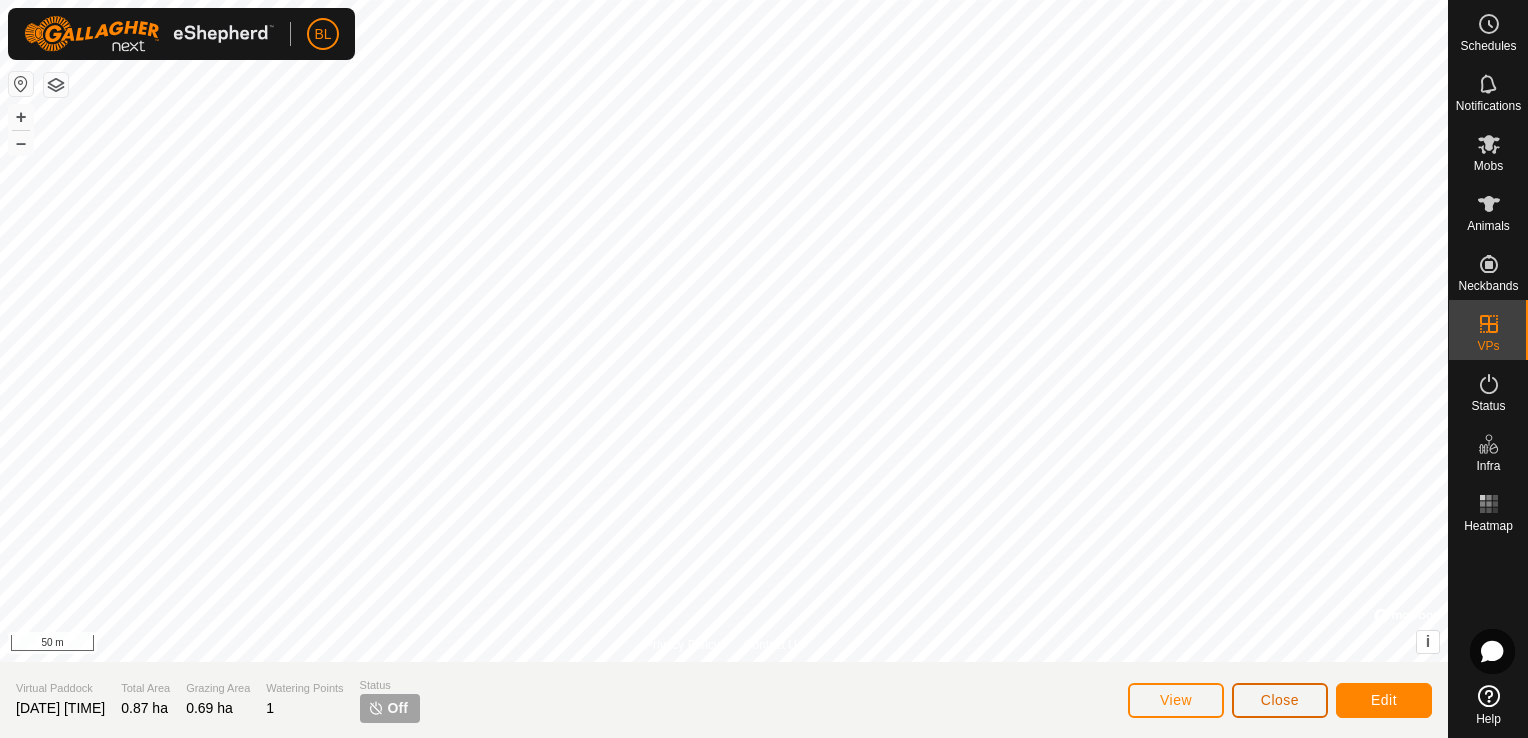 click on "Close" 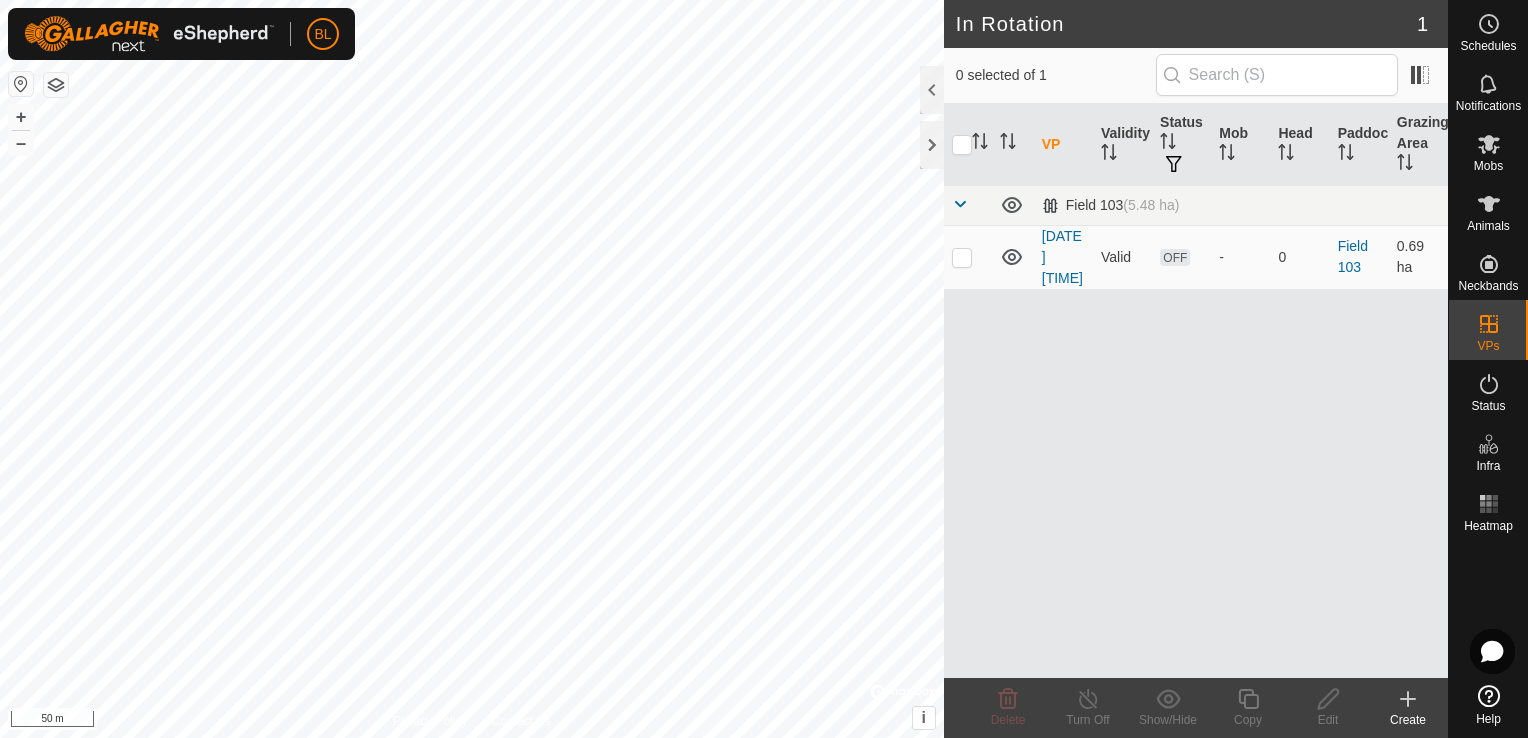 click 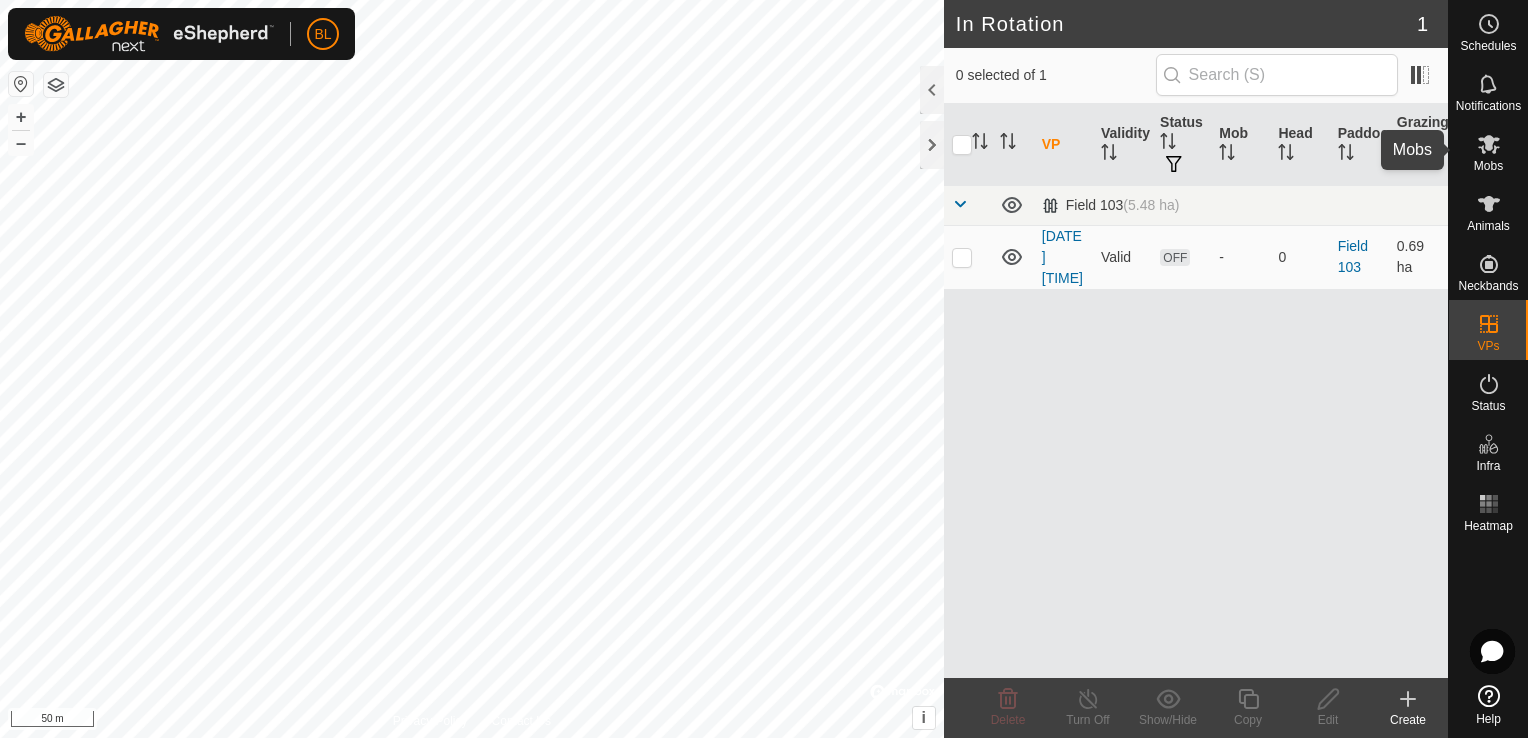 click 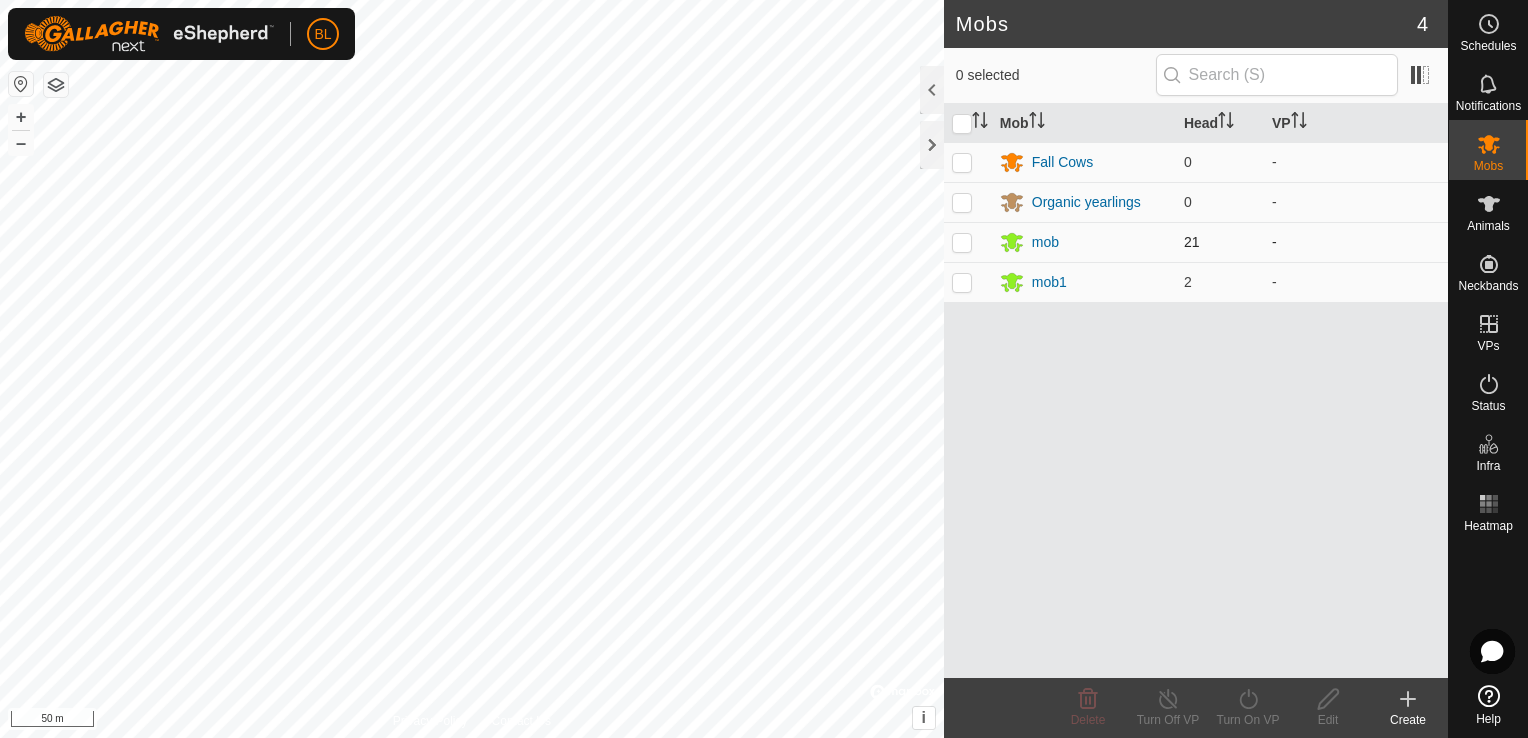 click at bounding box center (962, 242) 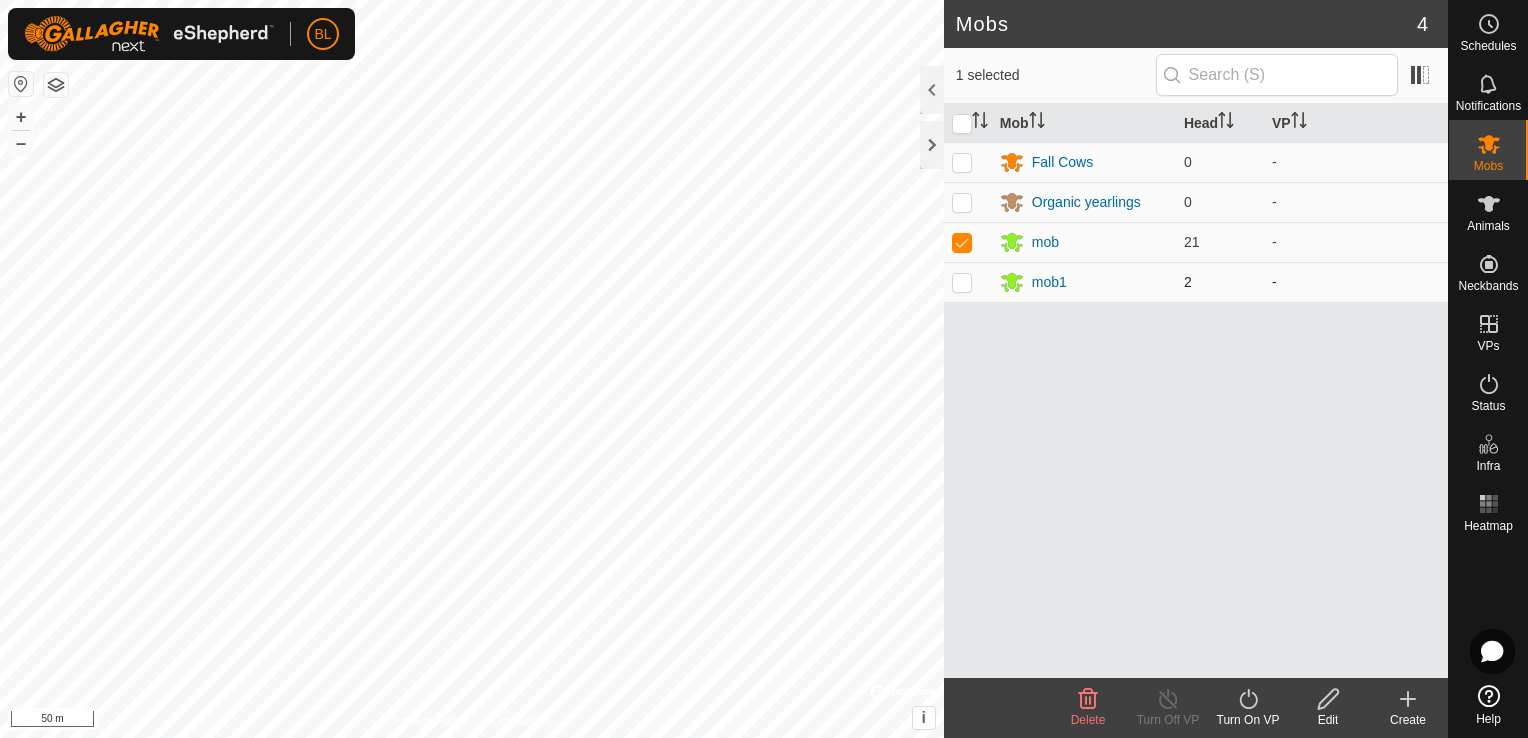 click at bounding box center [962, 282] 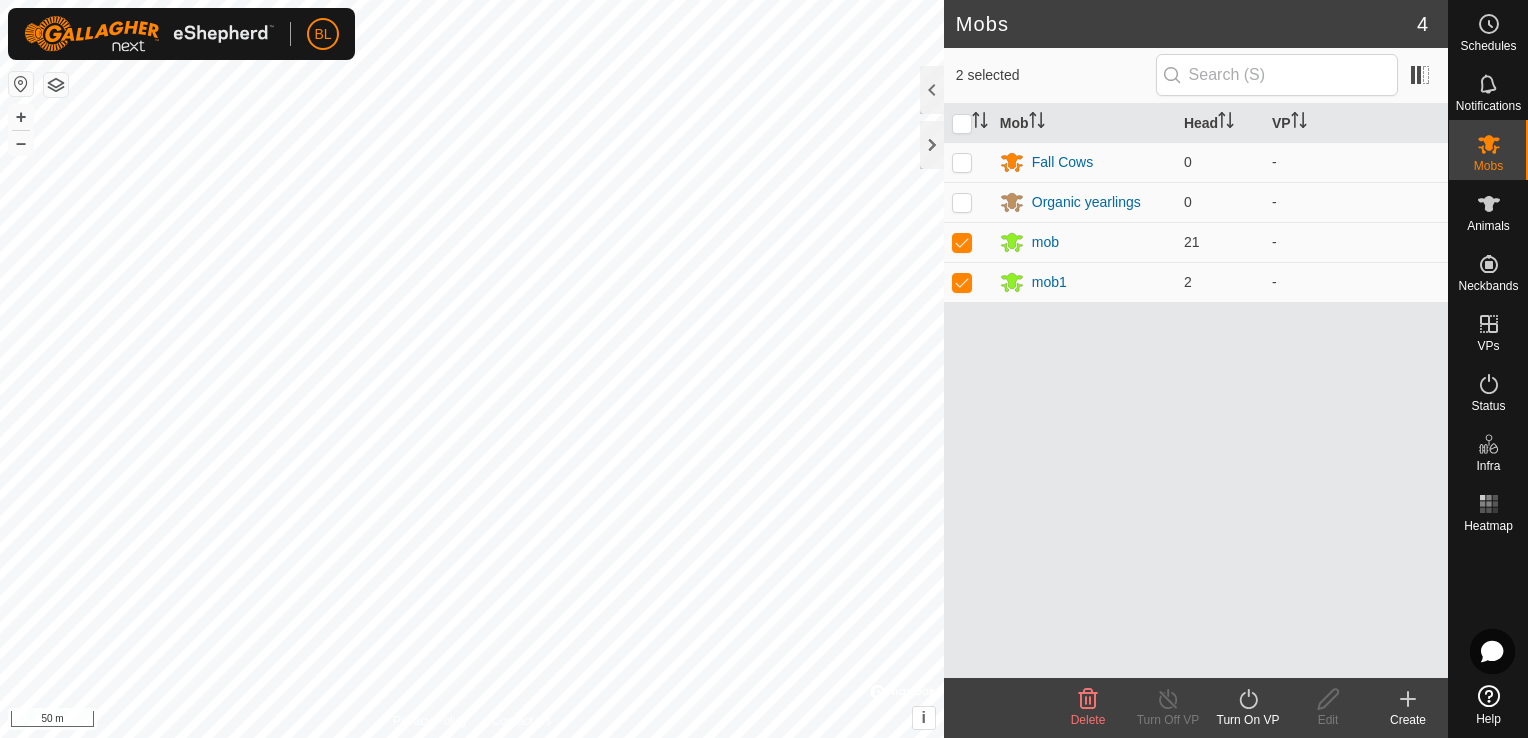 click 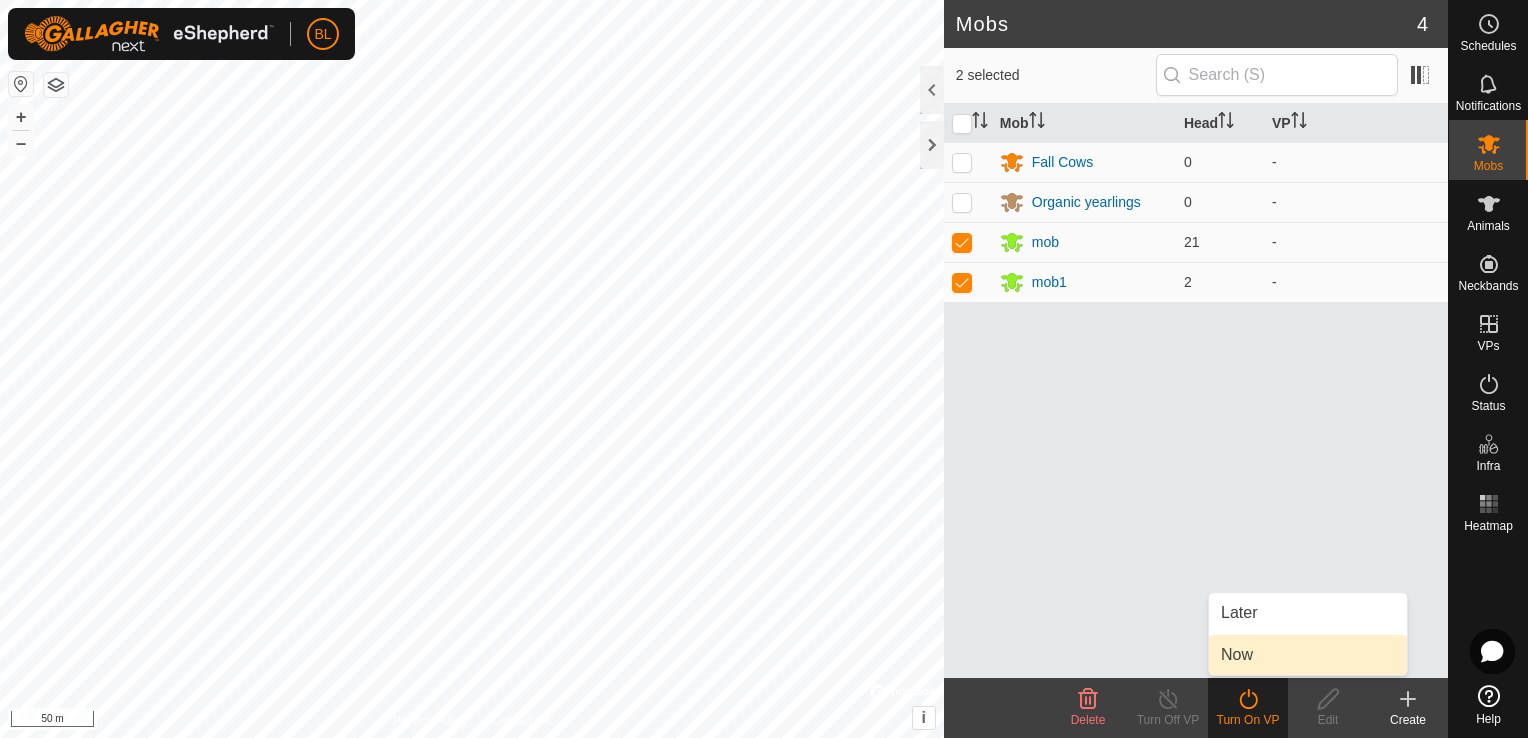 click on "Now" at bounding box center [1308, 655] 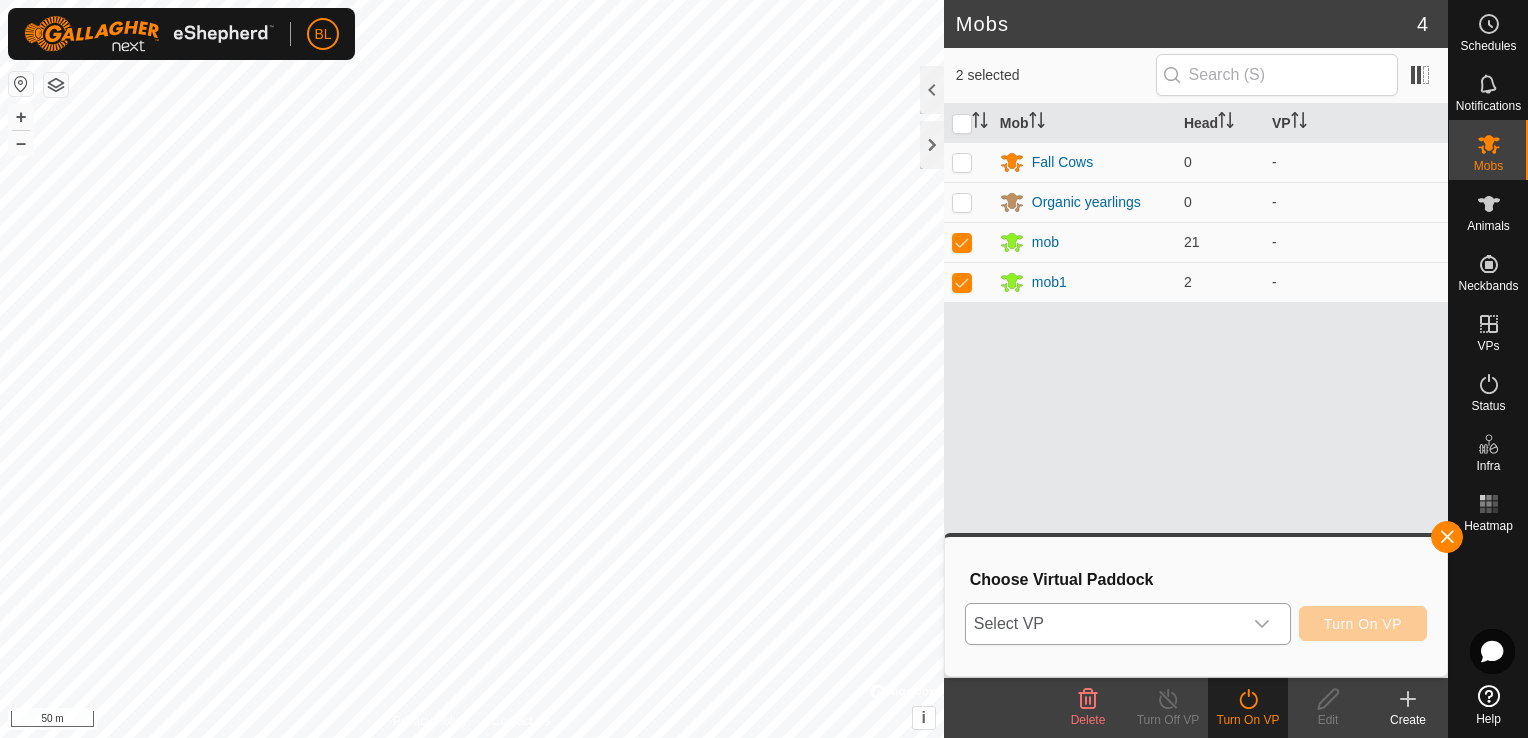 click 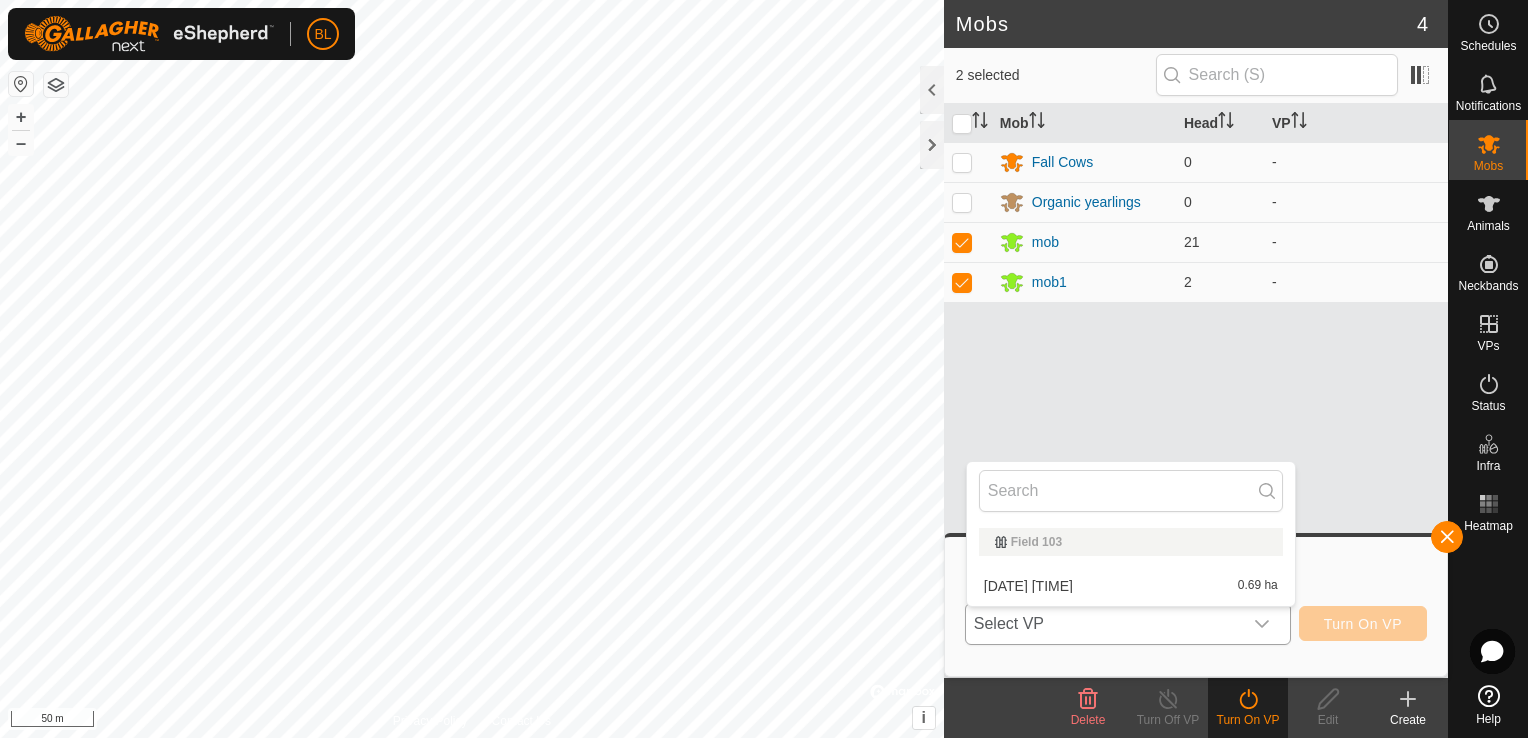 click on "2025-08-04 072143  0.69 ha" at bounding box center (1131, 586) 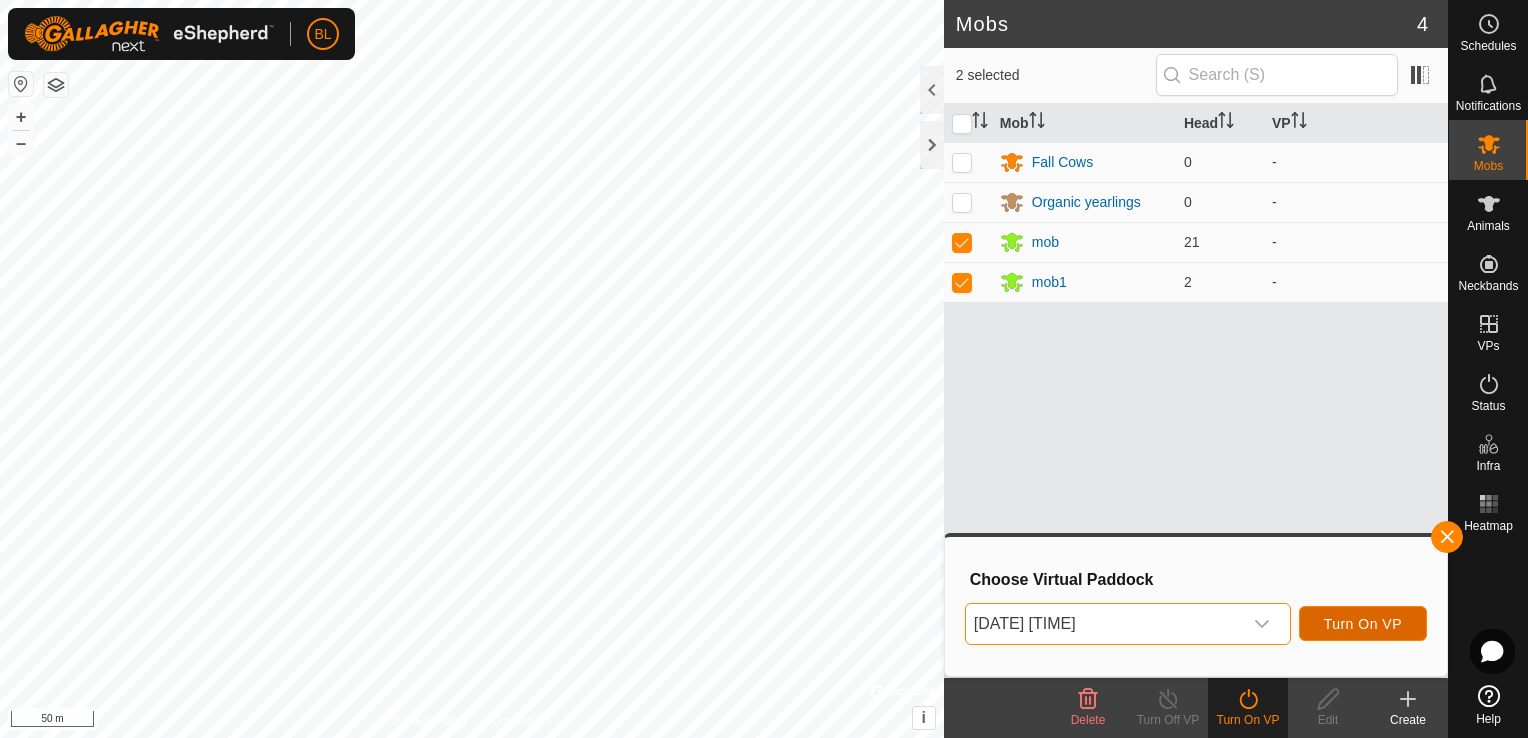 click on "Turn On VP" at bounding box center [1363, 624] 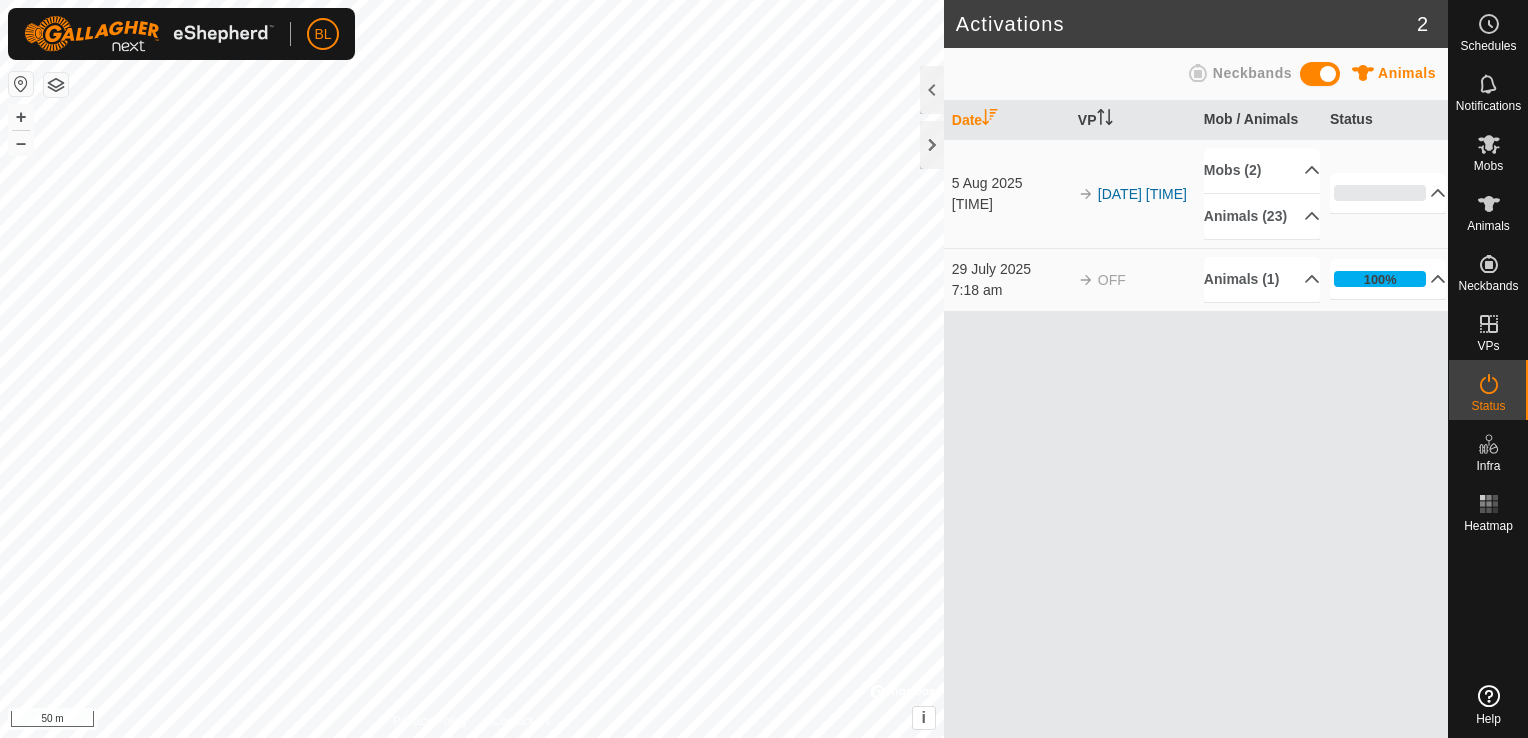 scroll, scrollTop: 0, scrollLeft: 0, axis: both 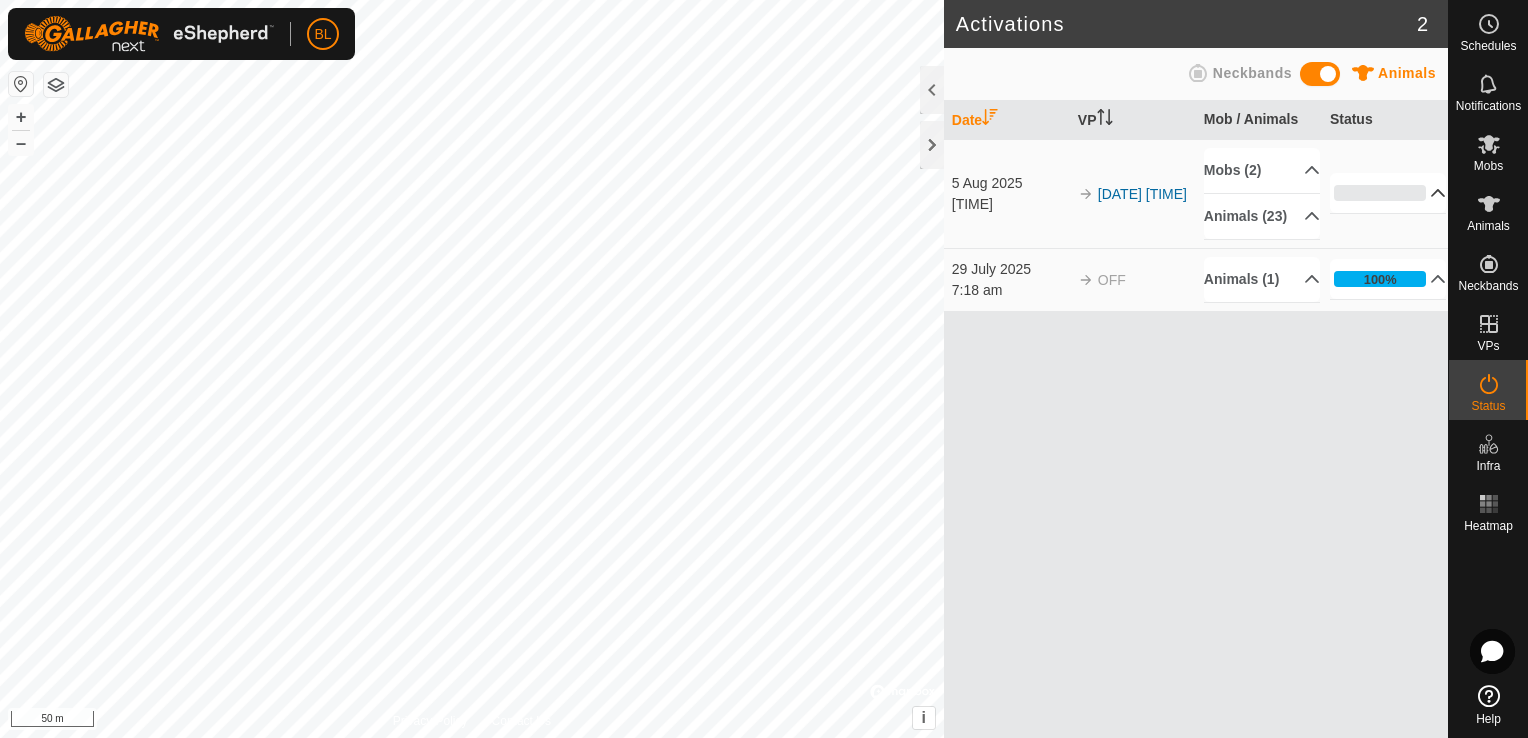 click on "0%" at bounding box center (1388, 193) 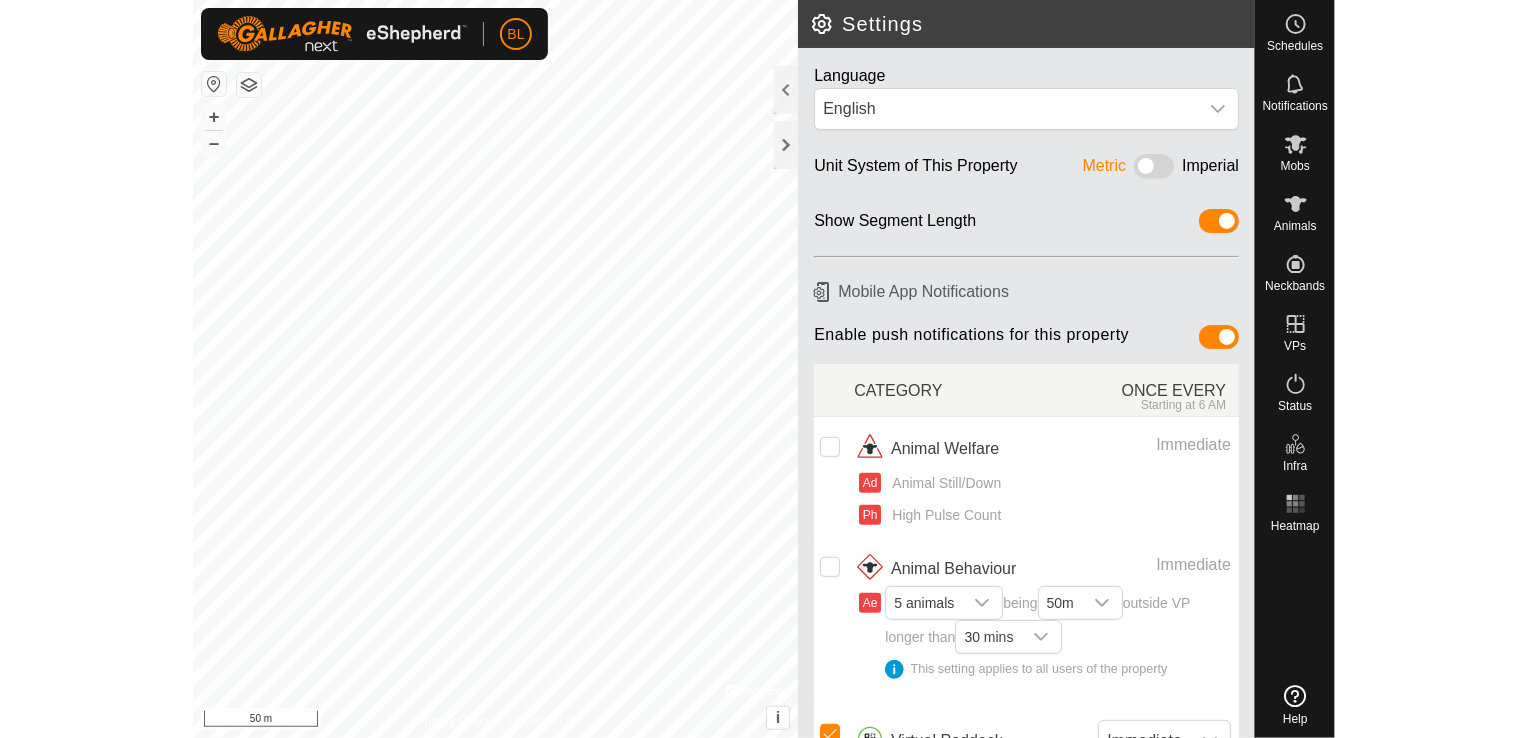scroll, scrollTop: 0, scrollLeft: 0, axis: both 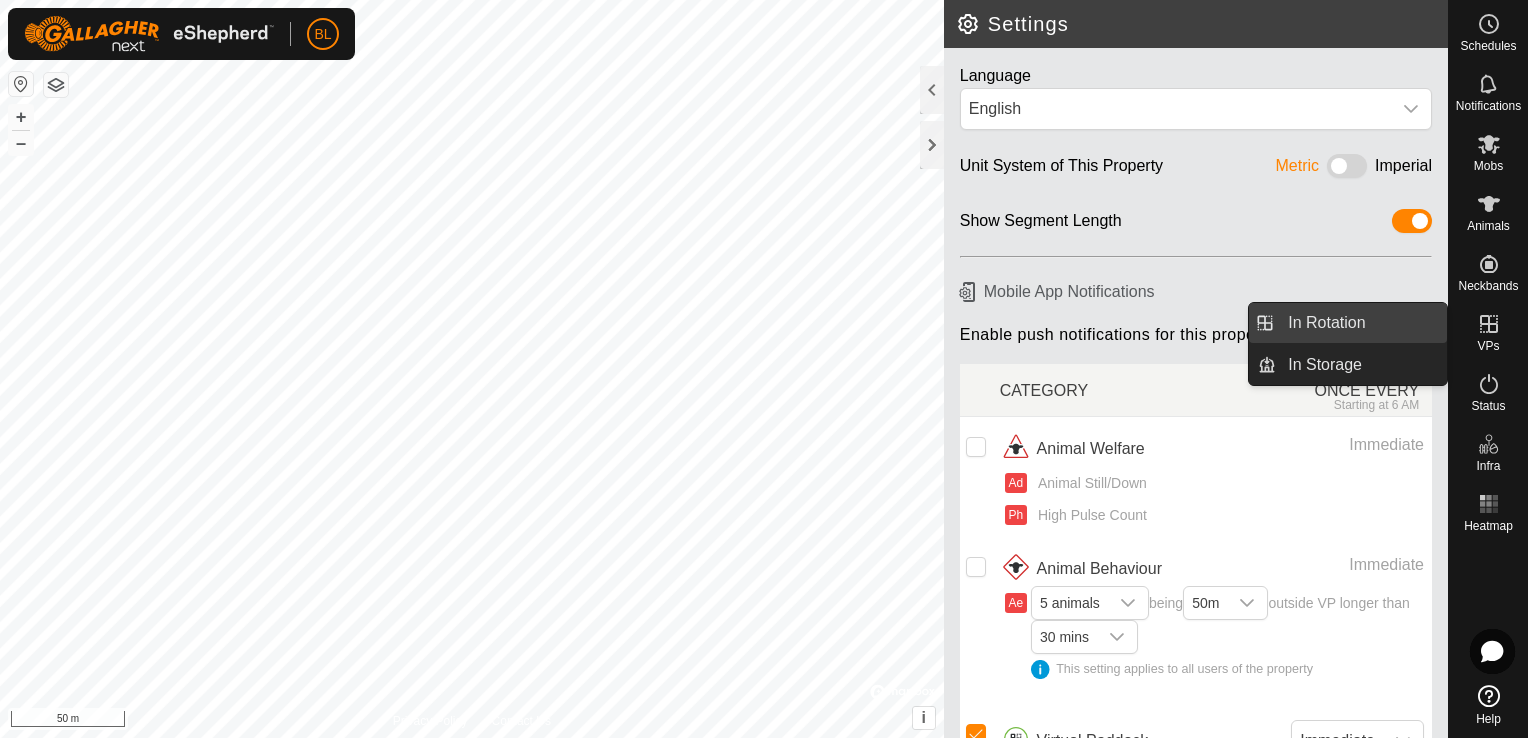 drag, startPoint x: 1366, startPoint y: 317, endPoint x: 1327, endPoint y: 314, distance: 39.115215 